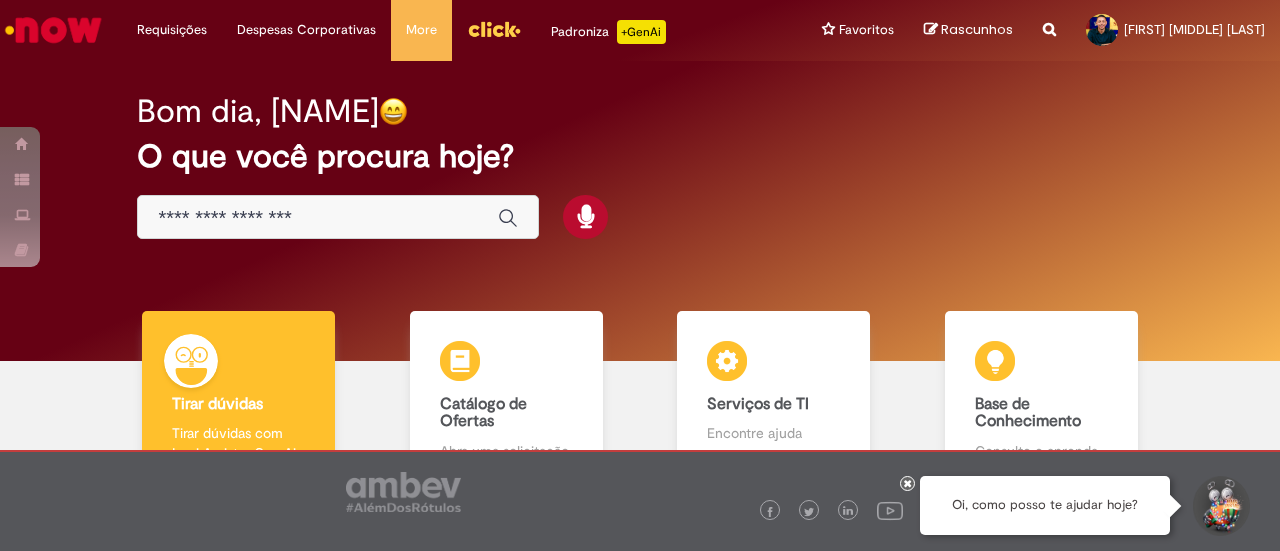 scroll, scrollTop: 0, scrollLeft: 0, axis: both 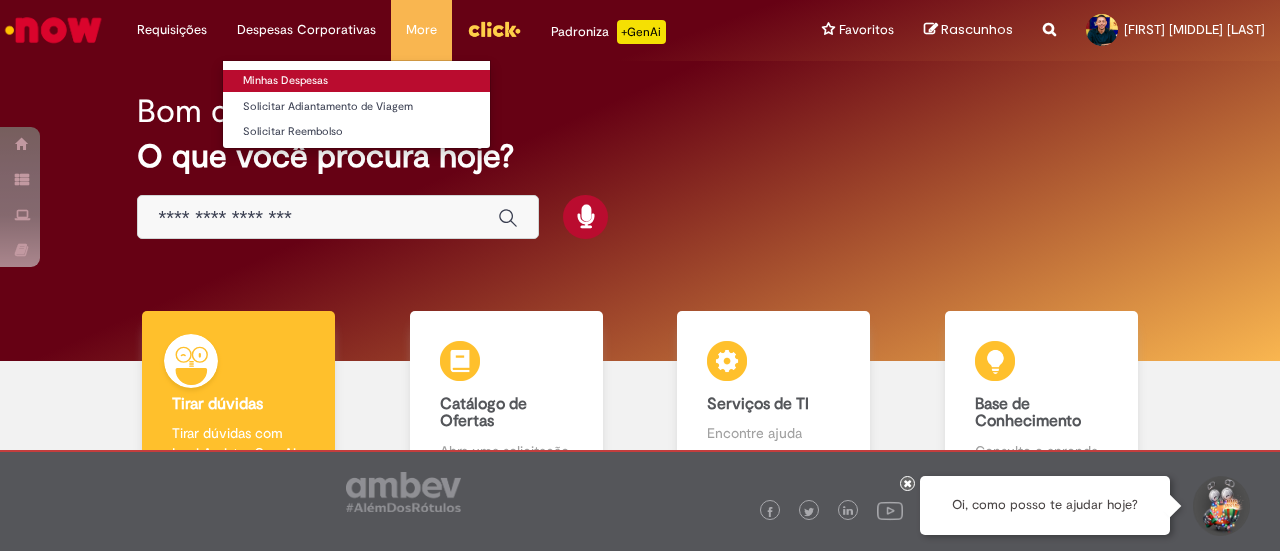 click on "Minhas Despesas" at bounding box center (356, 81) 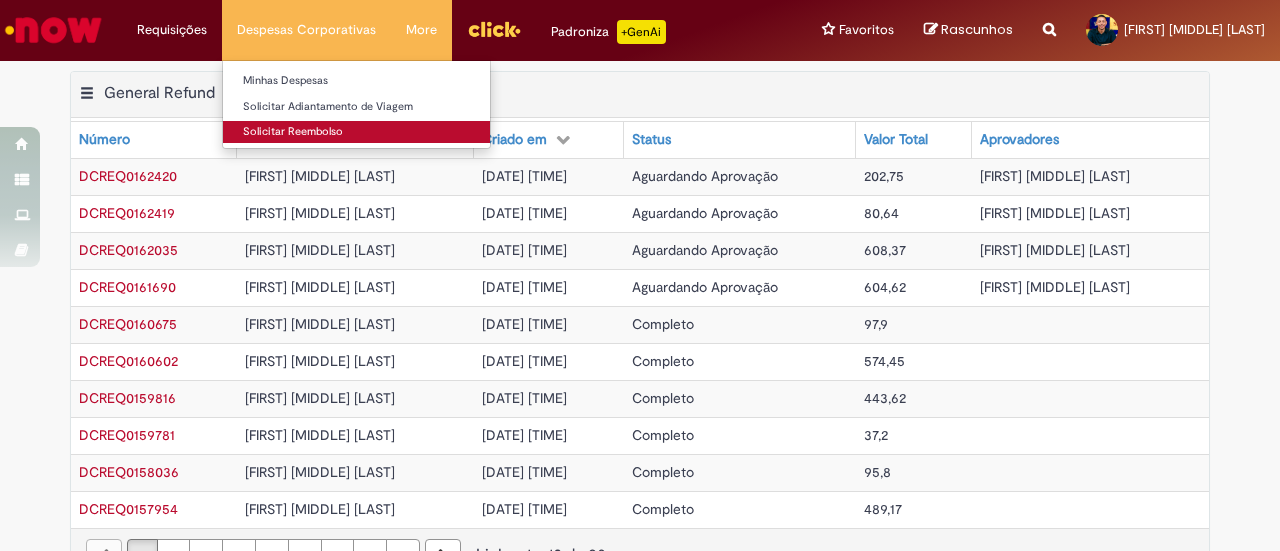 click on "Solicitar Reembolso" at bounding box center (356, 132) 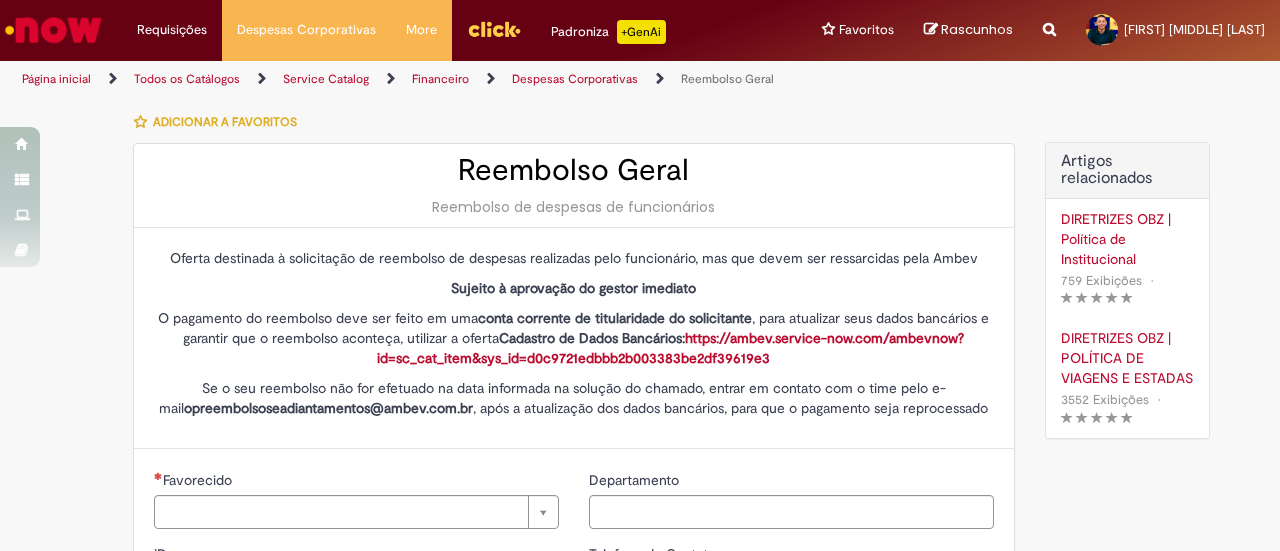 type on "********" 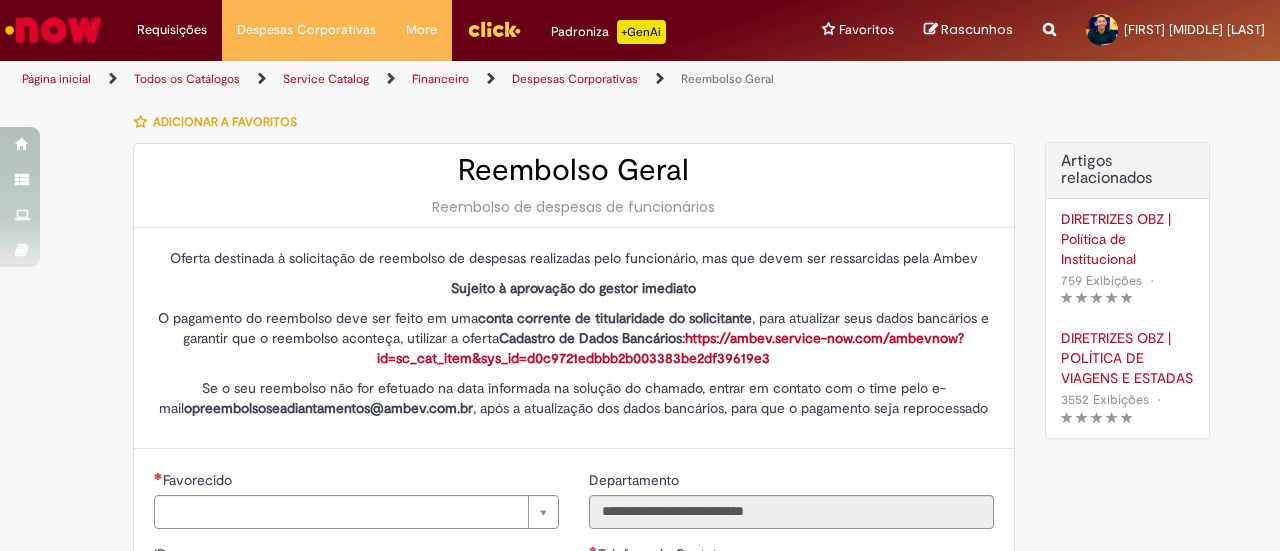 type on "**********" 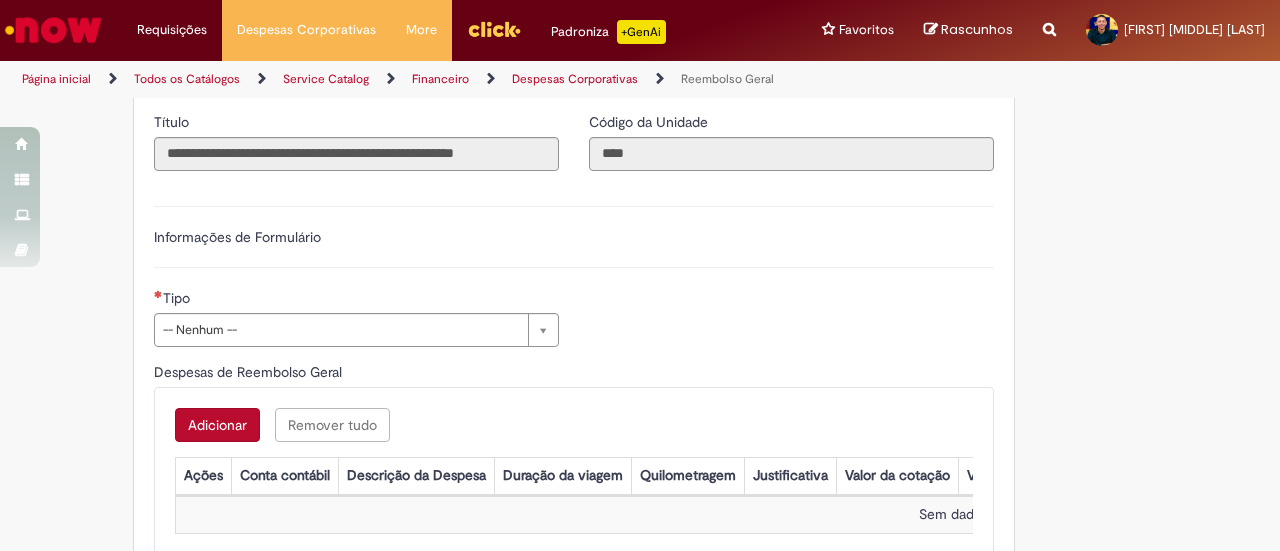 scroll, scrollTop: 614, scrollLeft: 0, axis: vertical 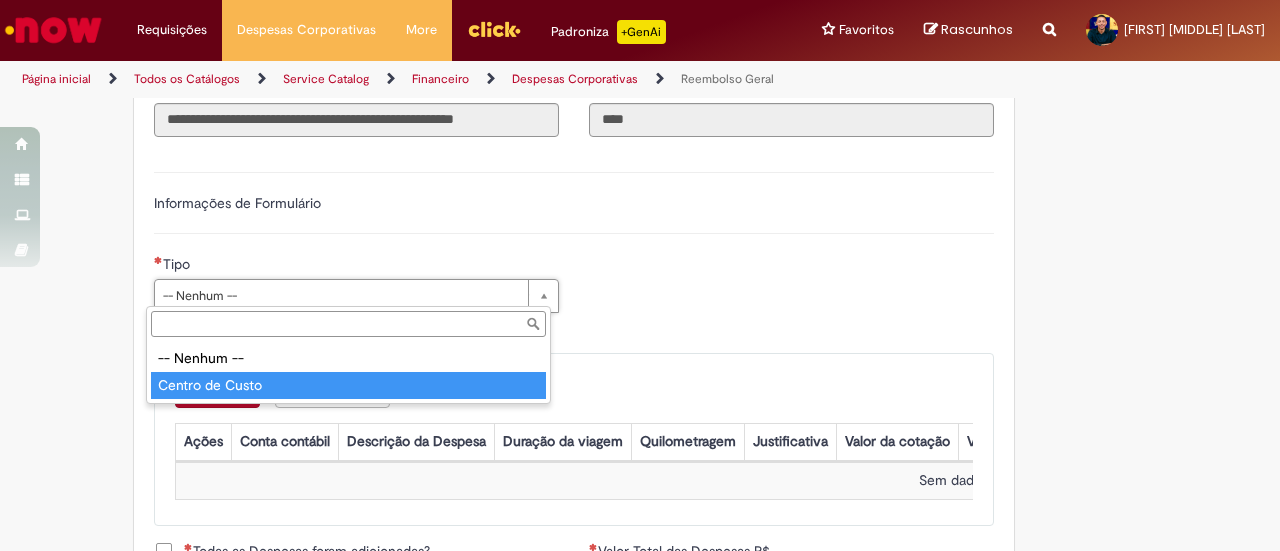 type on "**********" 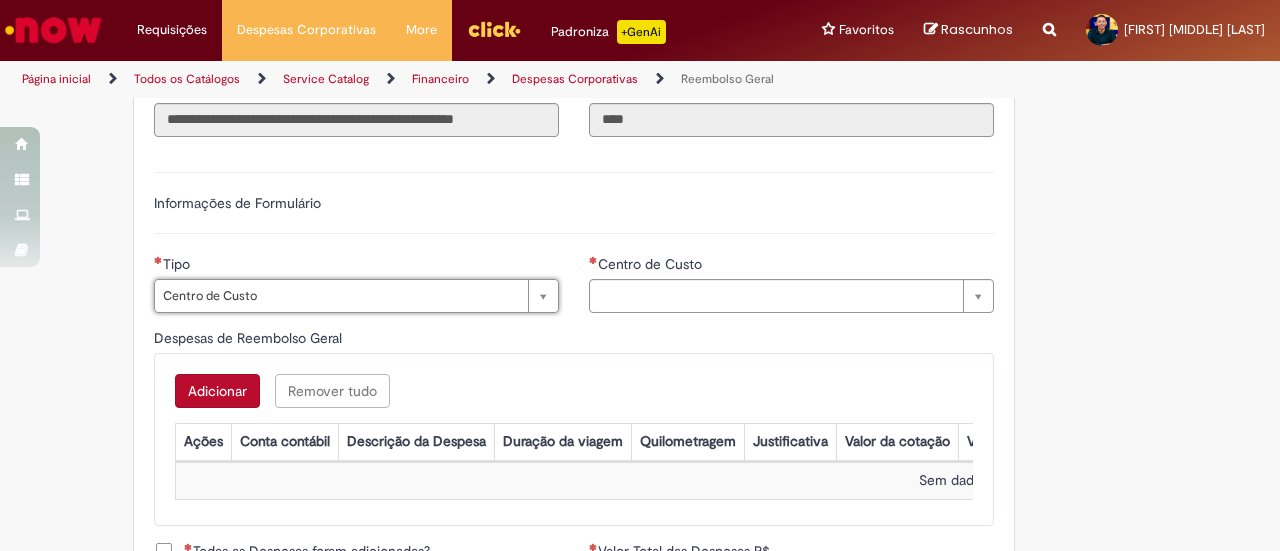 type on "**********" 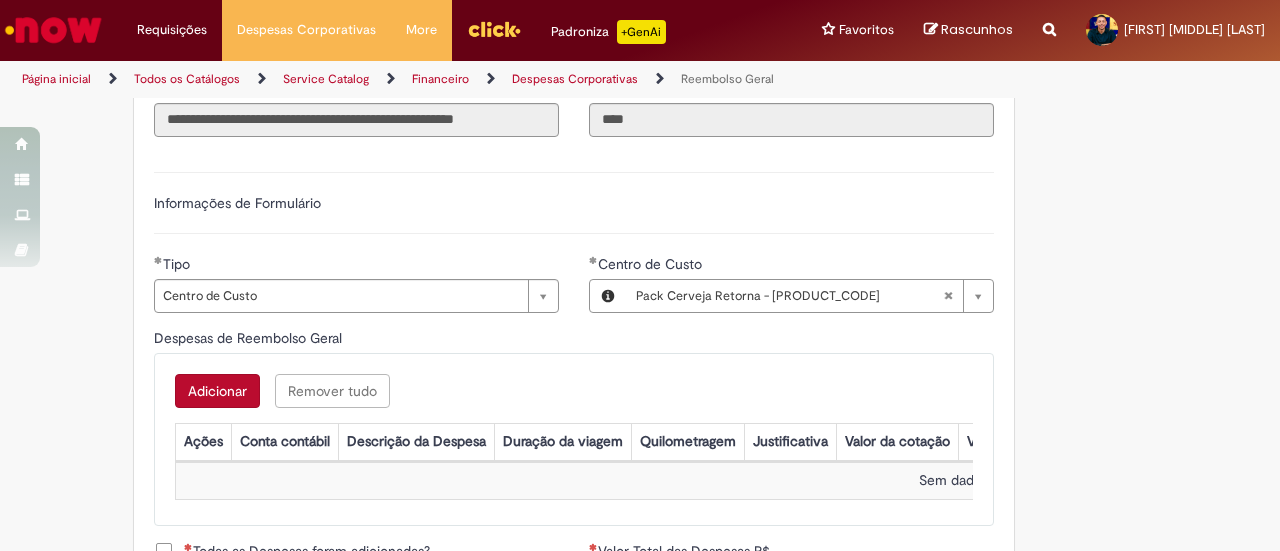 click on "Adicionar" at bounding box center [217, 391] 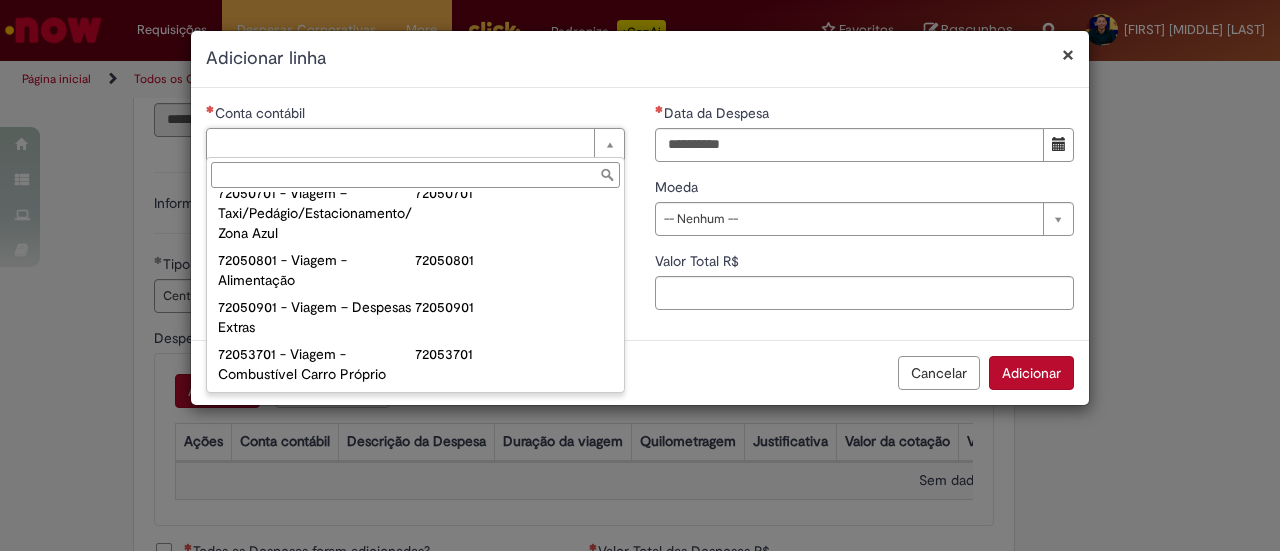 scroll, scrollTop: 1185, scrollLeft: 0, axis: vertical 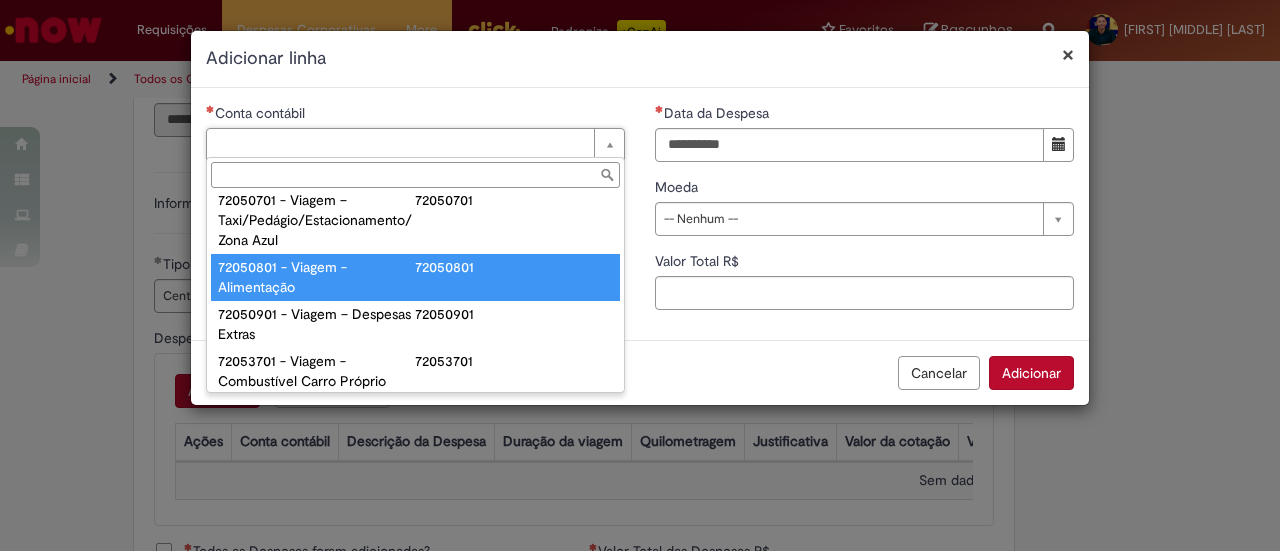 type on "**********" 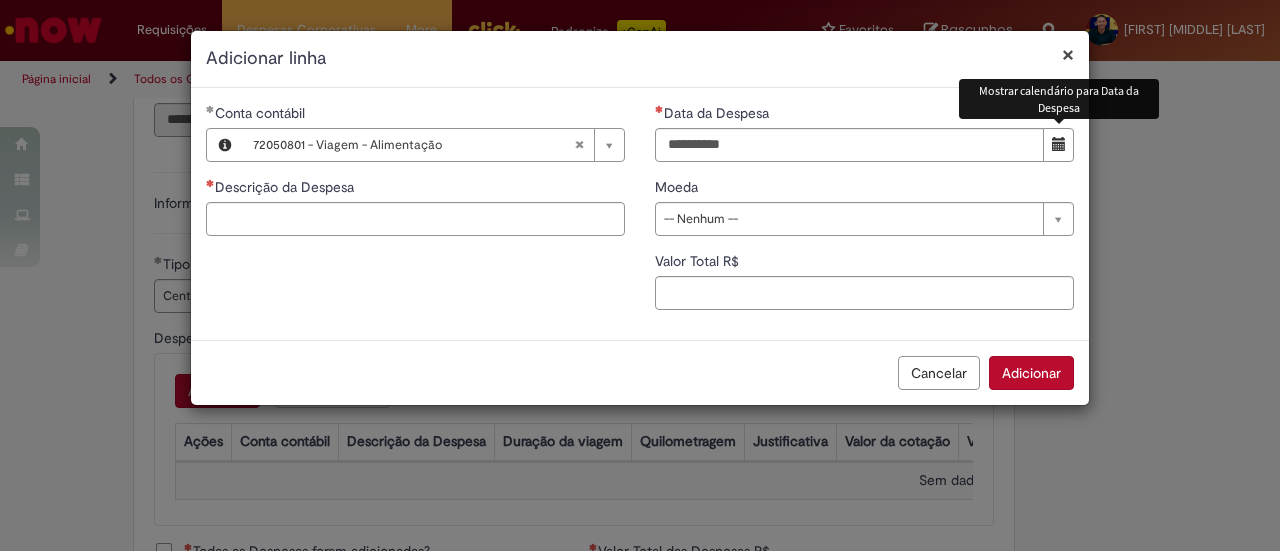 click at bounding box center [1059, 144] 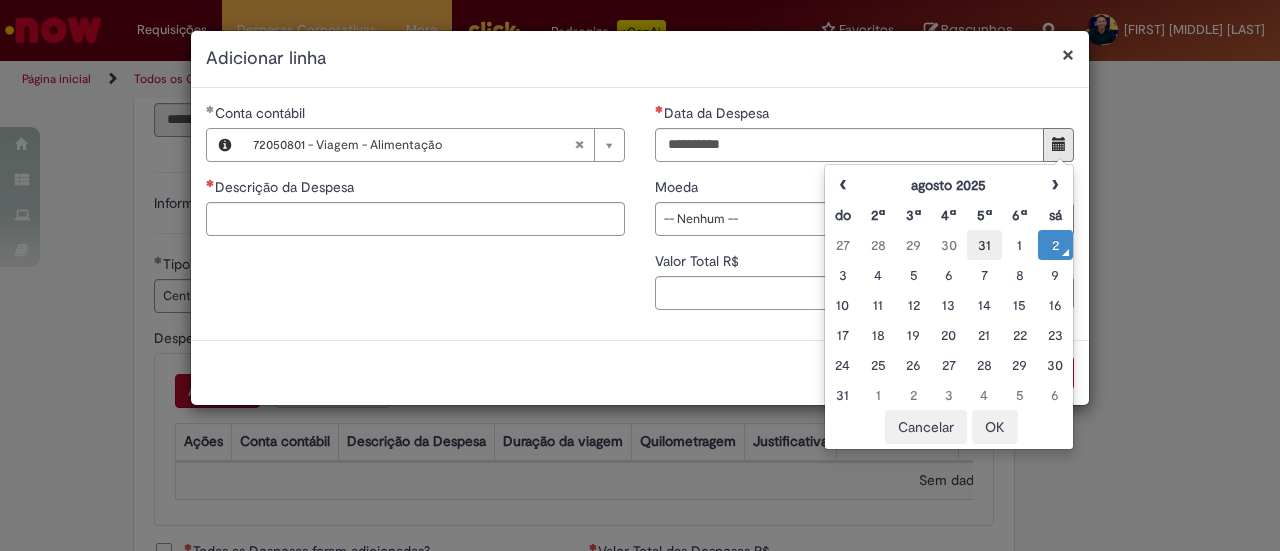 click on "31" at bounding box center (984, 245) 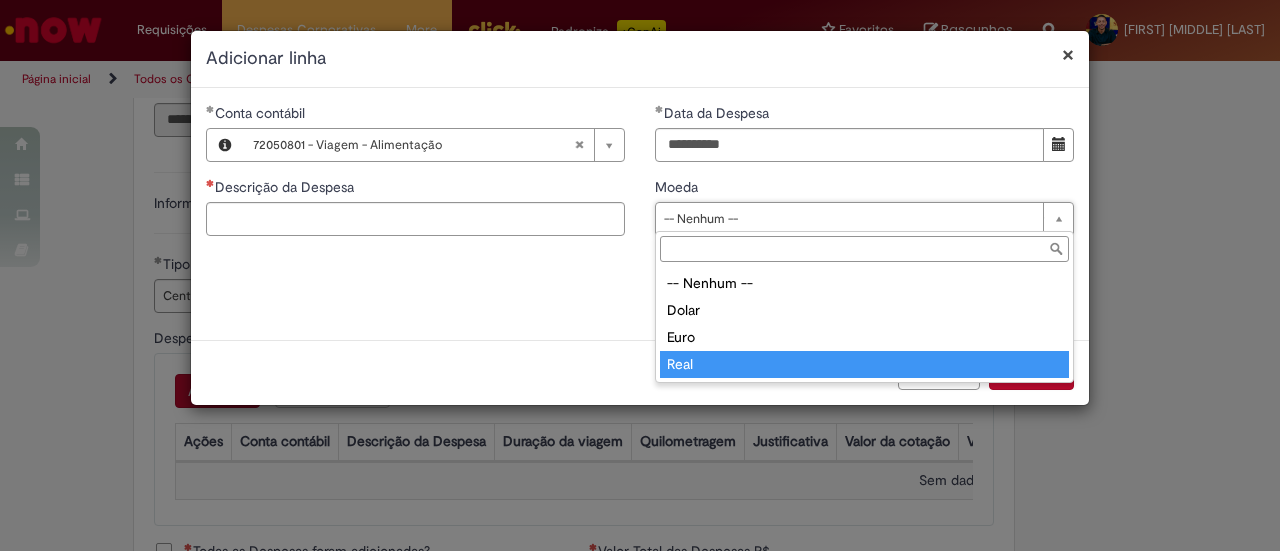 type on "****" 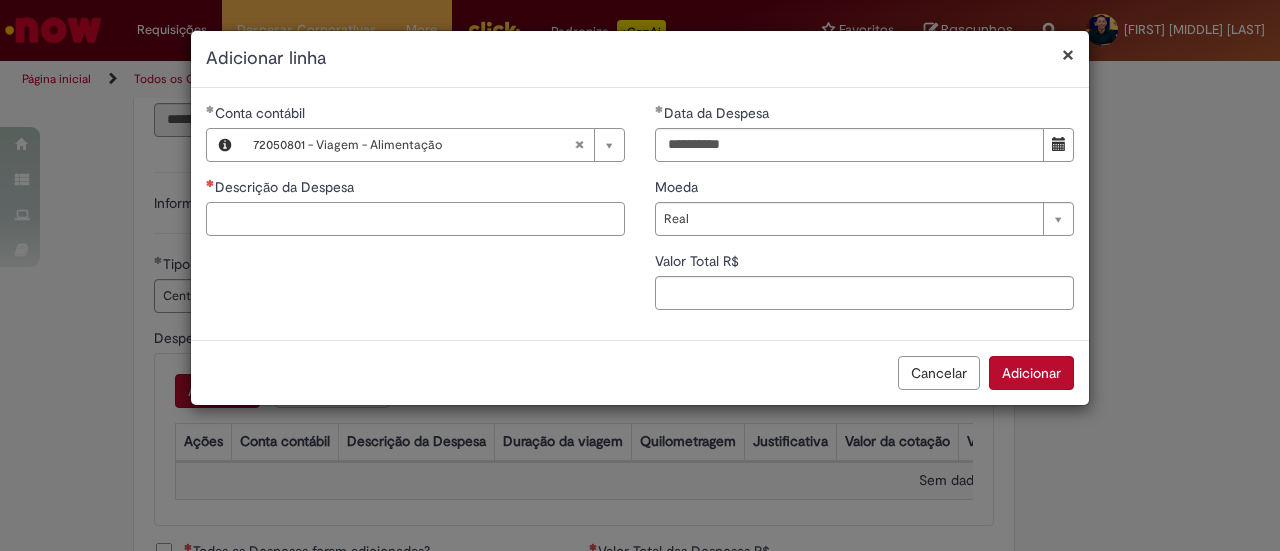click on "Descrição da Despesa" at bounding box center [415, 219] 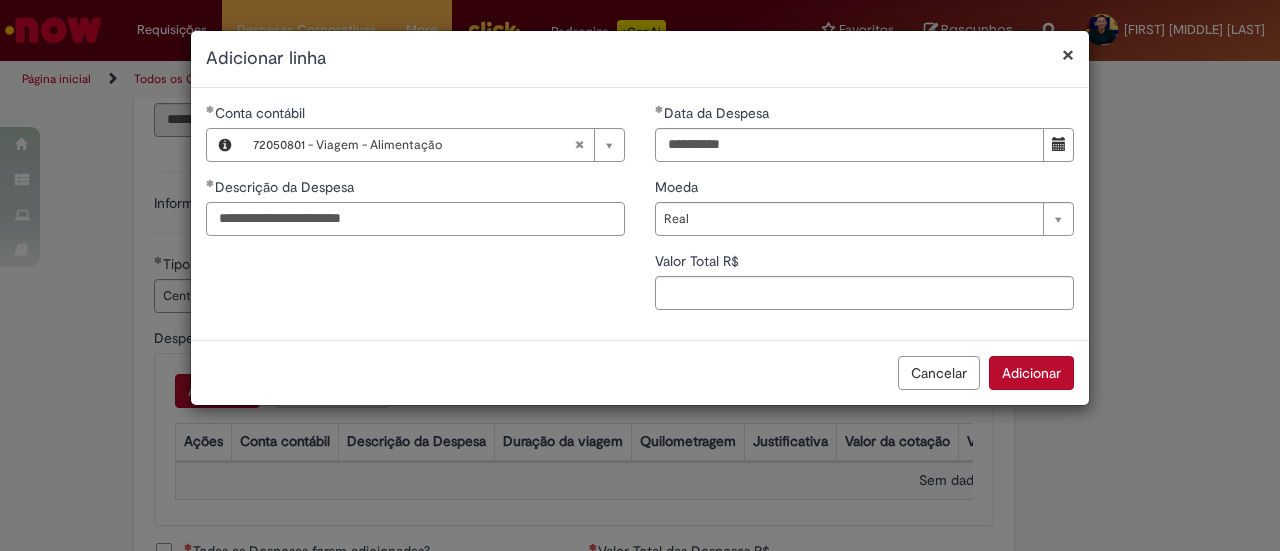 type on "**********" 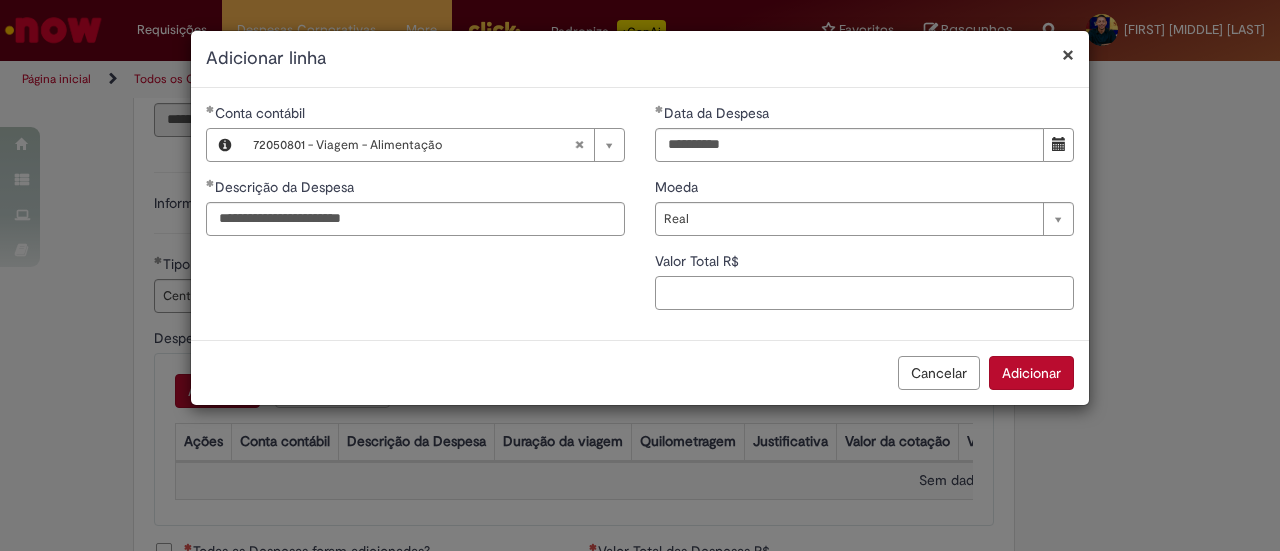 click on "Valor Total R$" at bounding box center (864, 293) 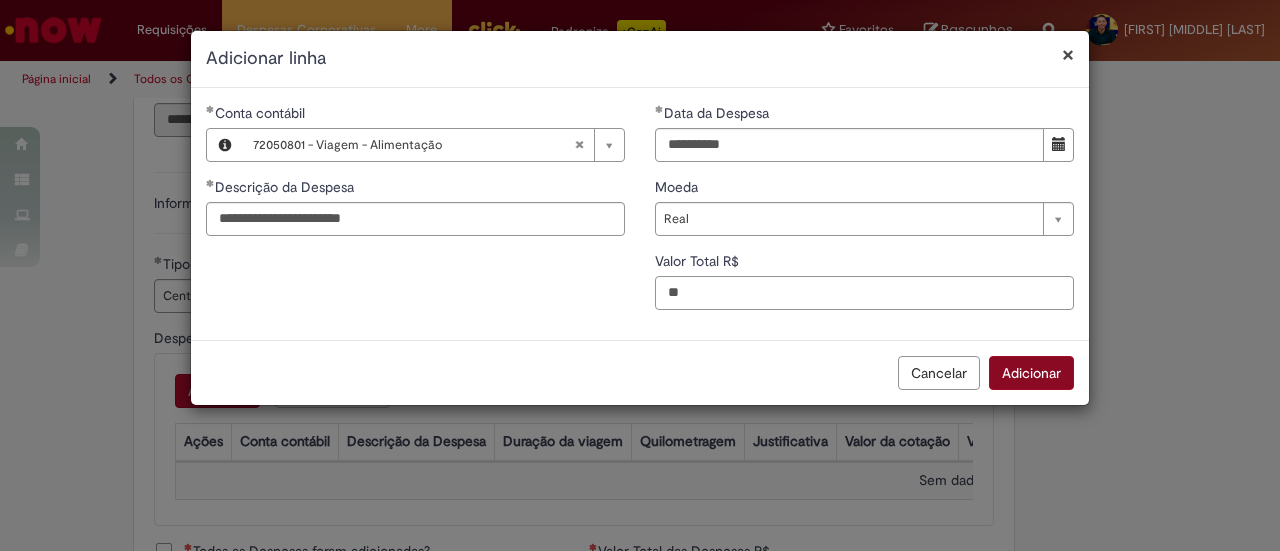 type on "**" 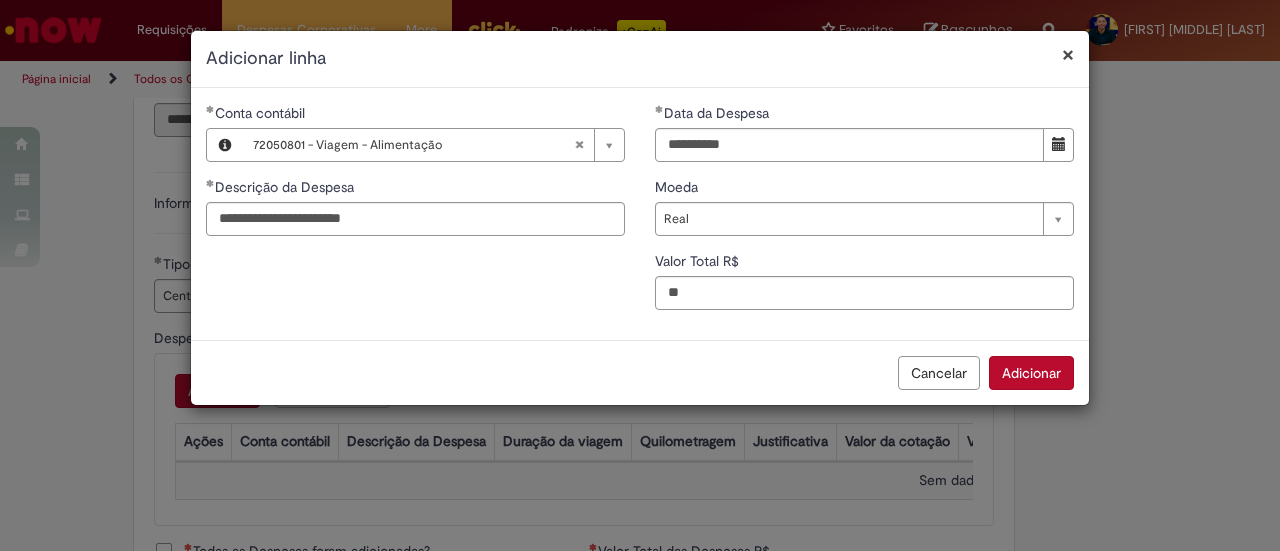 click on "Adicionar" at bounding box center (1031, 373) 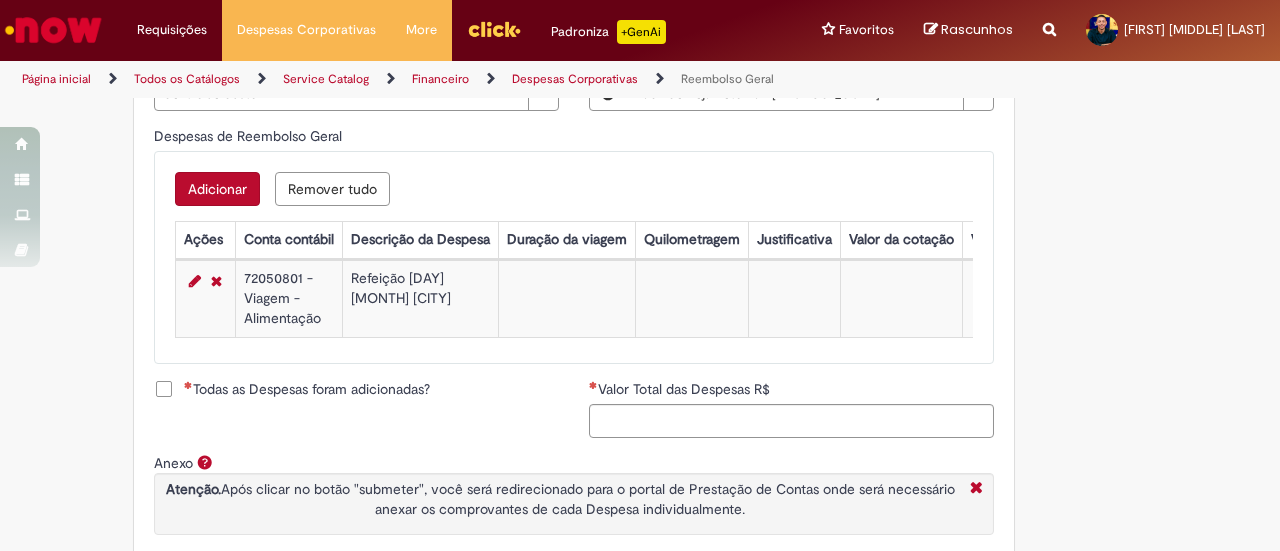 scroll, scrollTop: 818, scrollLeft: 0, axis: vertical 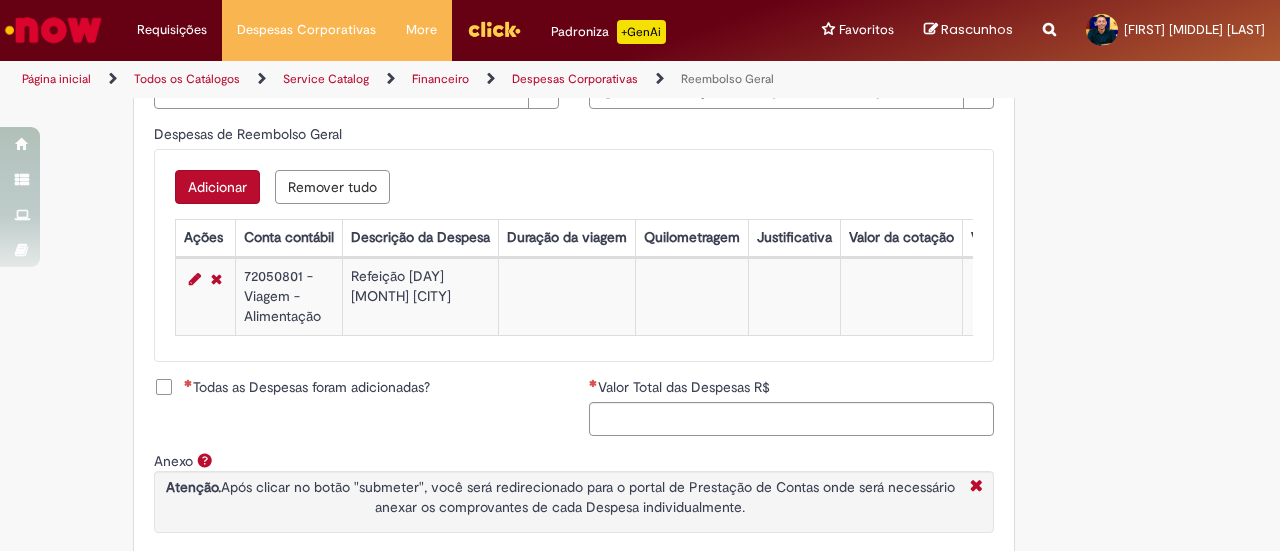 click on "Adicionar" at bounding box center (217, 187) 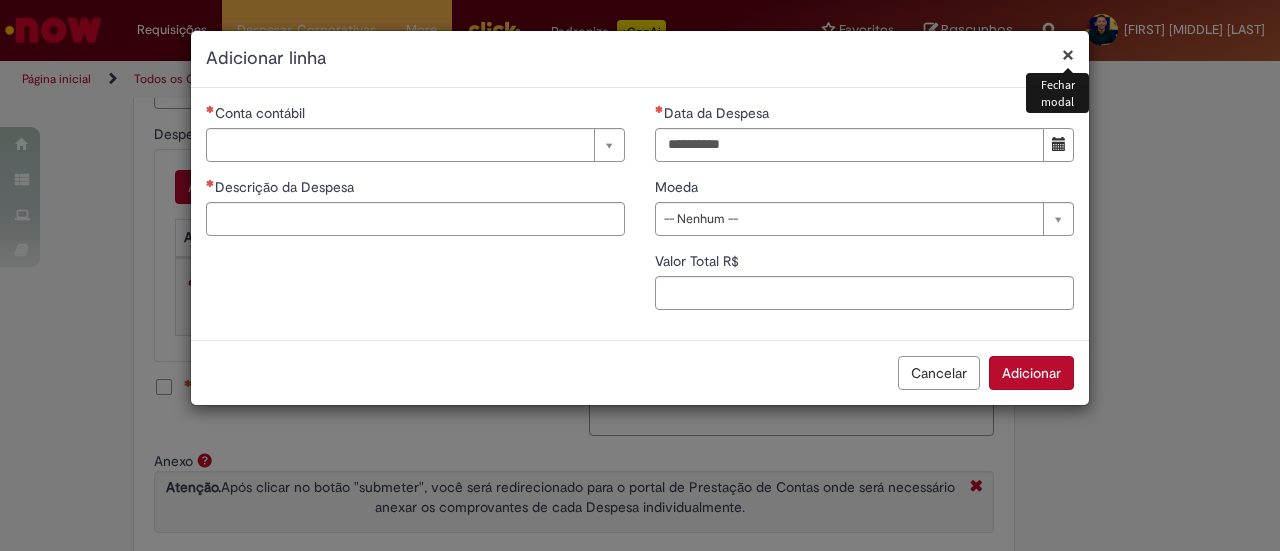 click on "Conta contábil          Pesquisar usando lista                 Conta contábil                     Descrição da Despesa Duração da viagem Quilometragem Justificativa Valor da cotação Valor por Litro" at bounding box center (415, 177) 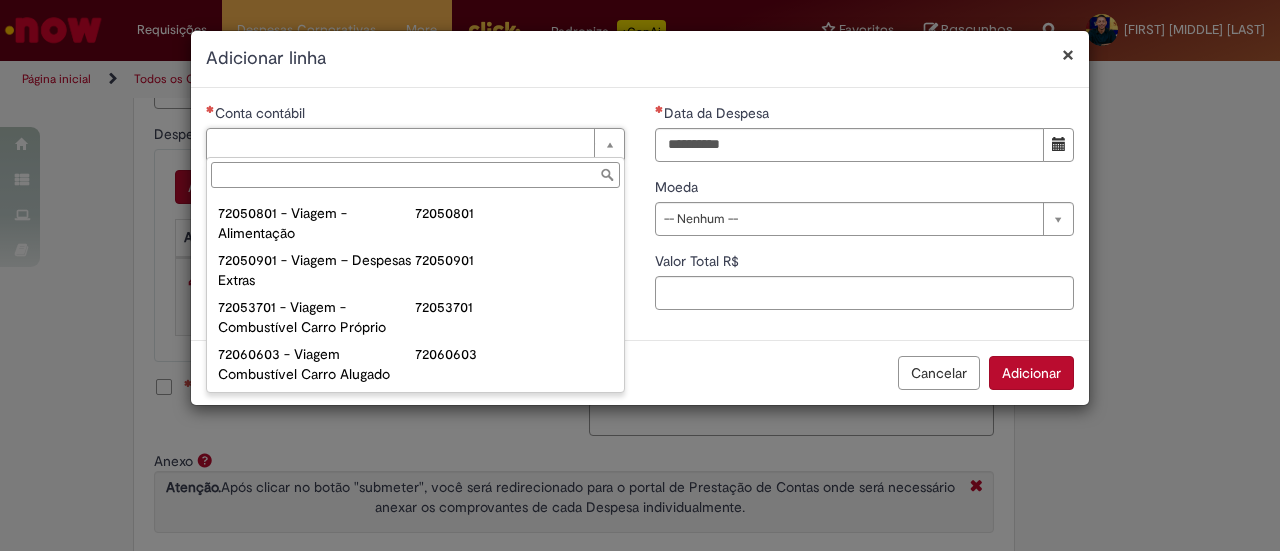 scroll, scrollTop: 1253, scrollLeft: 0, axis: vertical 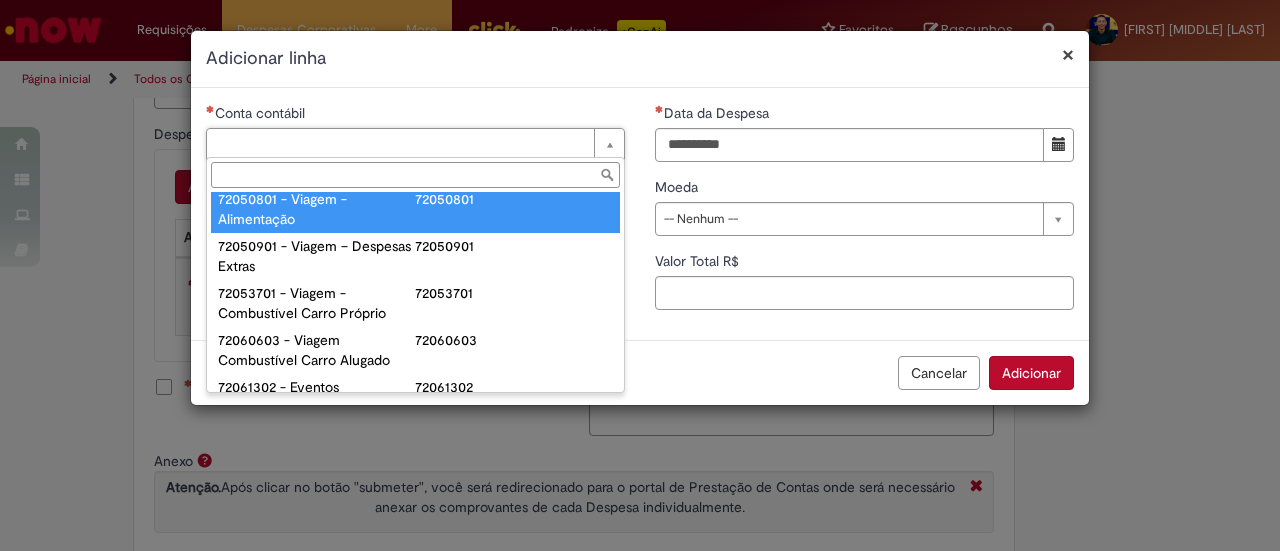 type on "**********" 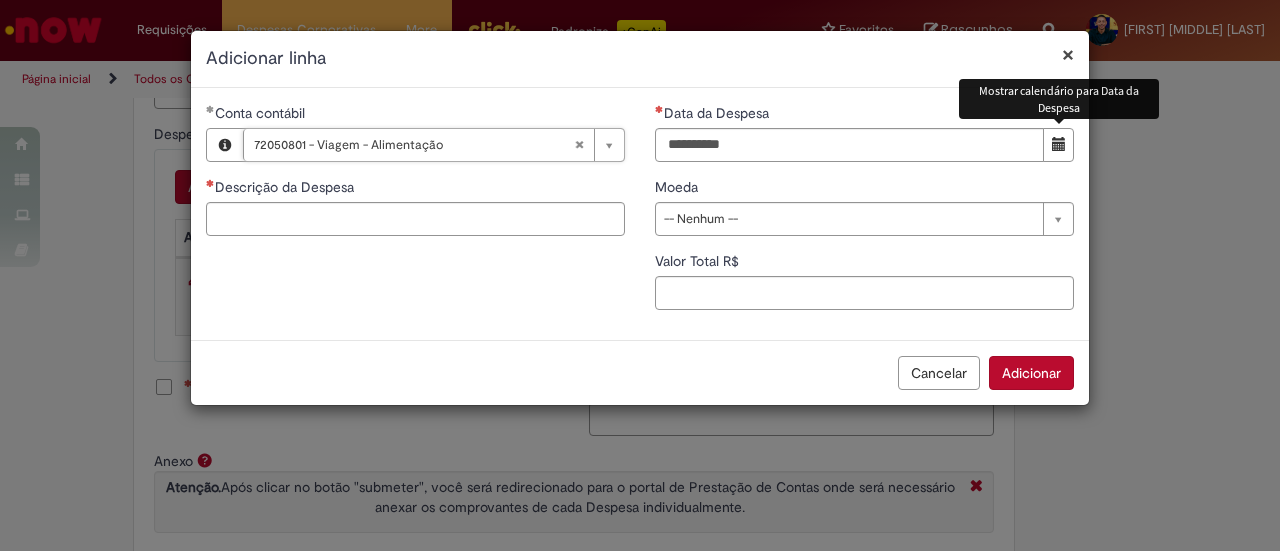 click at bounding box center [1059, 144] 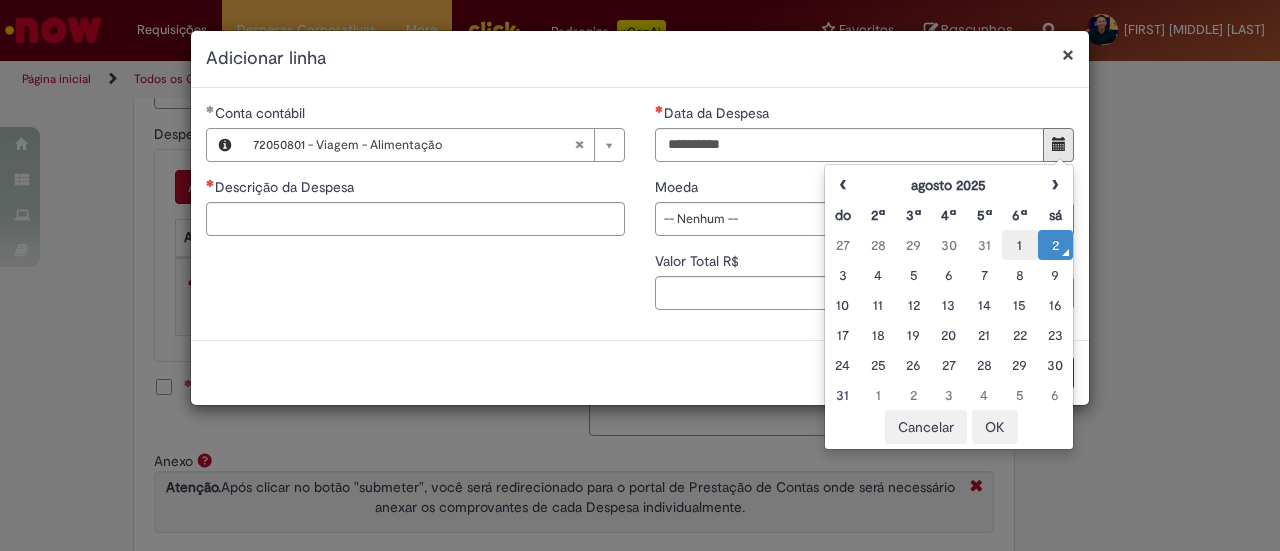 click on "1" at bounding box center (1019, 245) 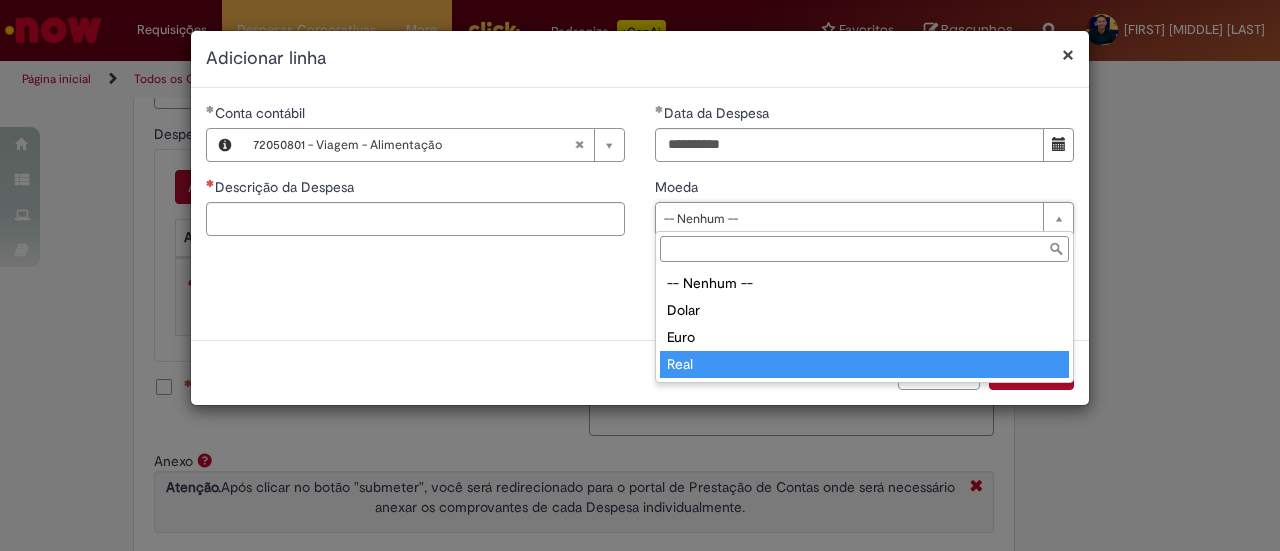 type on "****" 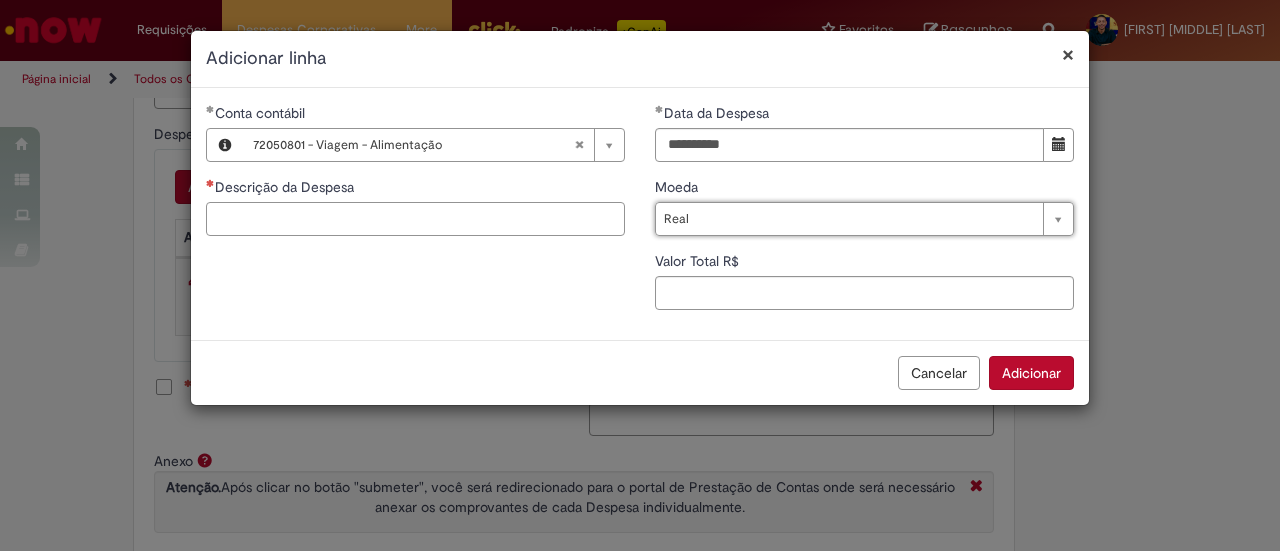 click on "Descrição da Despesa" at bounding box center [415, 219] 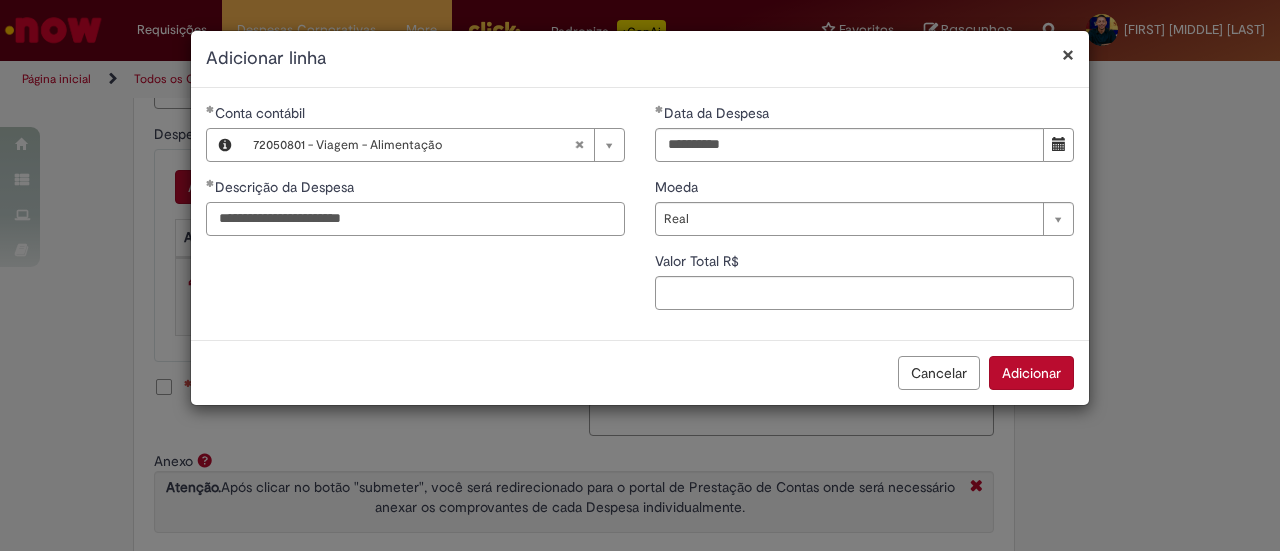 type on "**********" 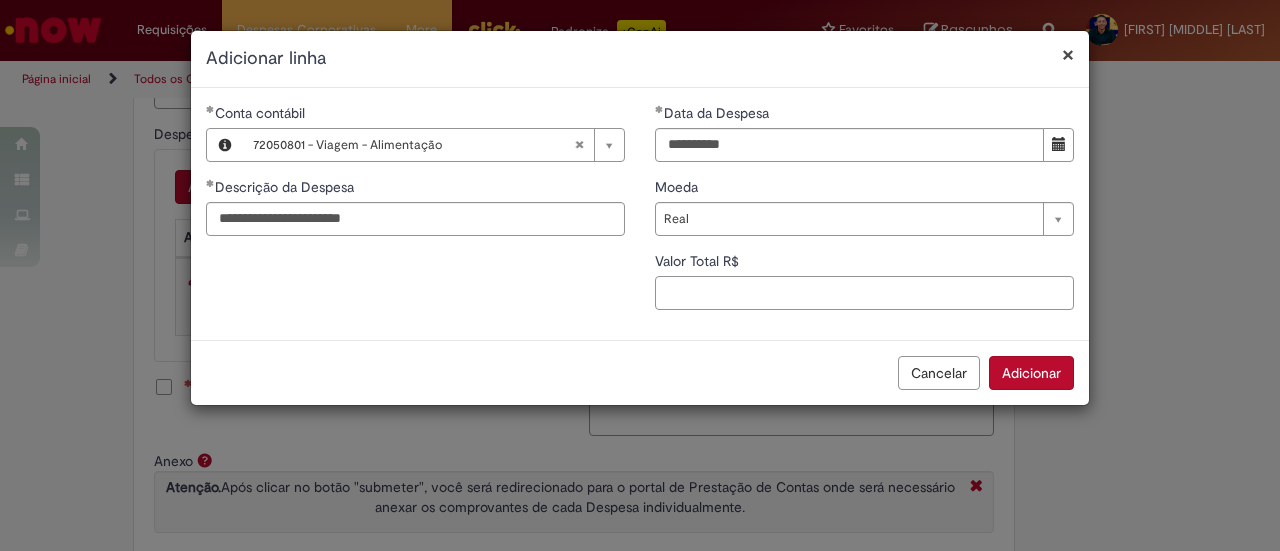 click on "Valor Total R$" at bounding box center (864, 293) 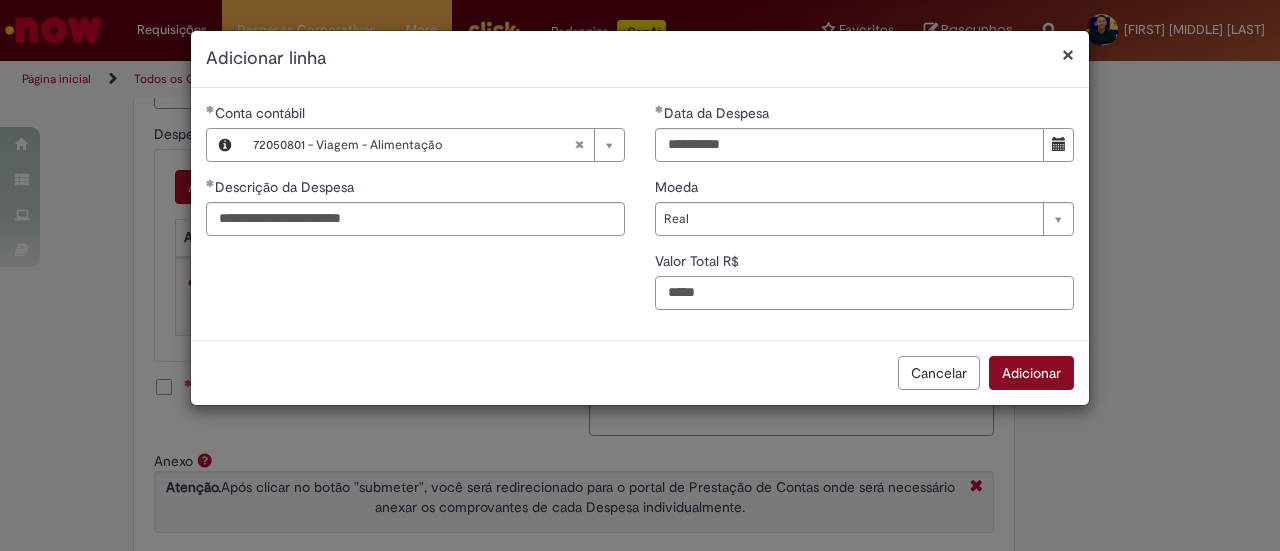 type on "*****" 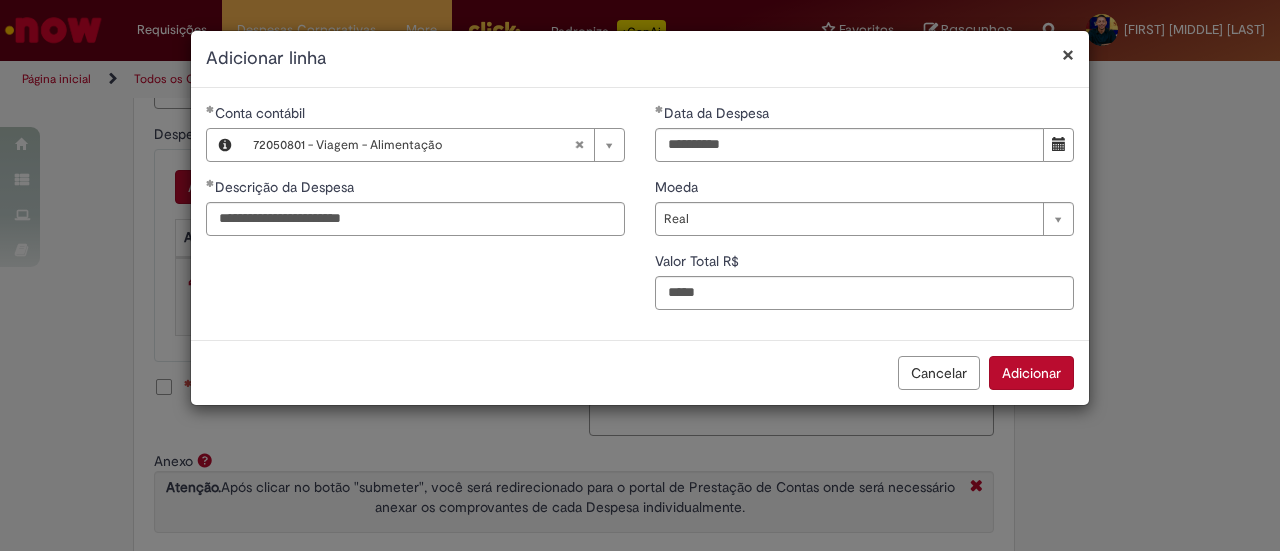 click on "Adicionar" at bounding box center (1031, 373) 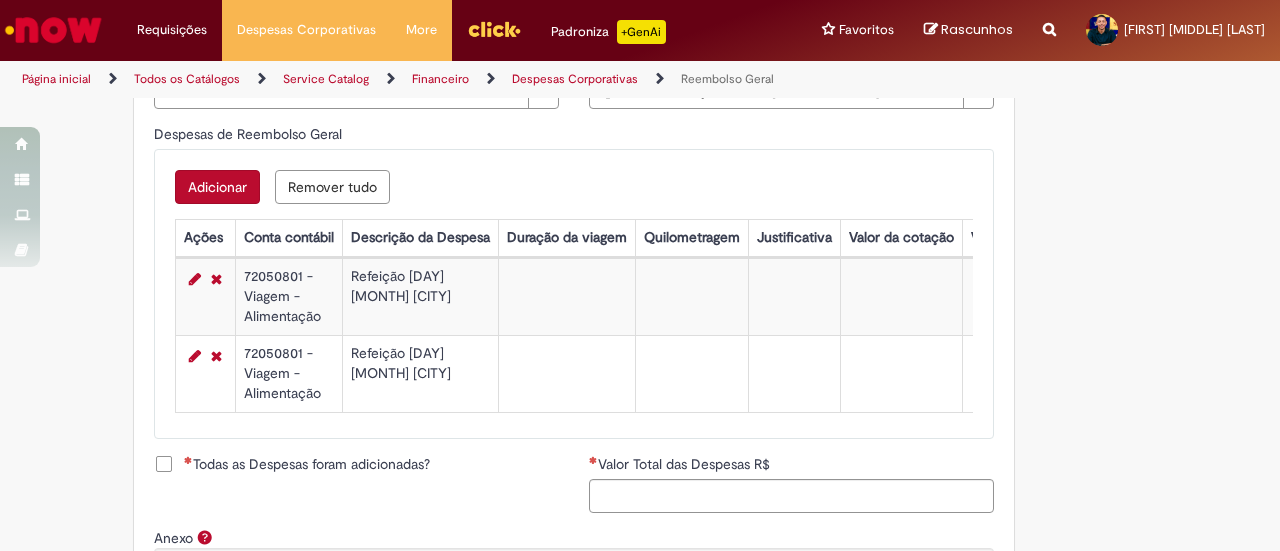 click on "Adicionar" at bounding box center [217, 187] 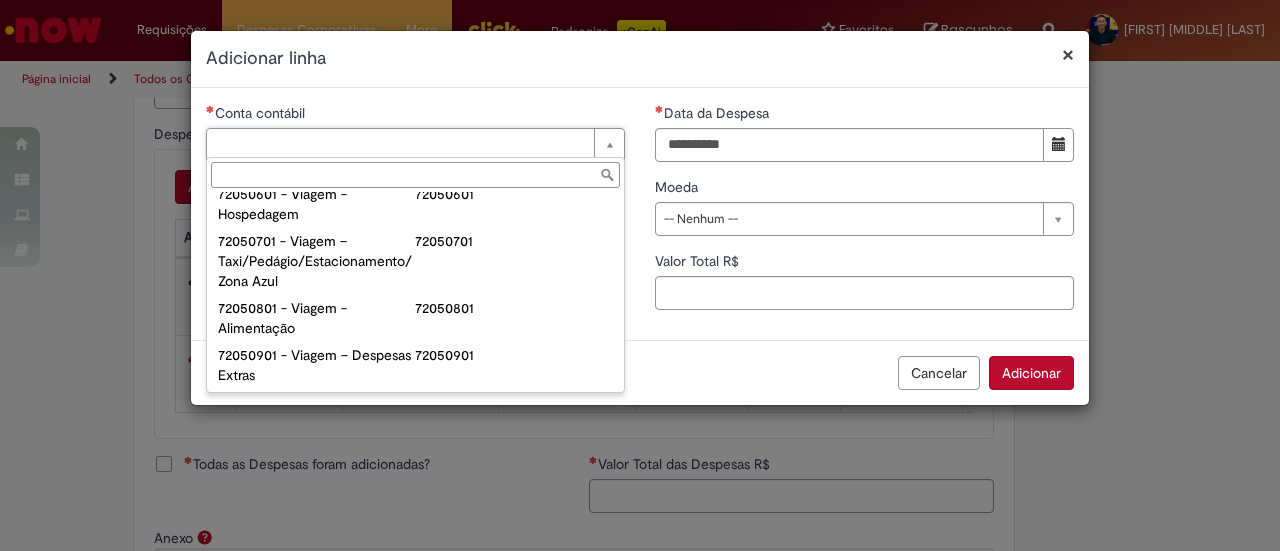scroll, scrollTop: 1172, scrollLeft: 0, axis: vertical 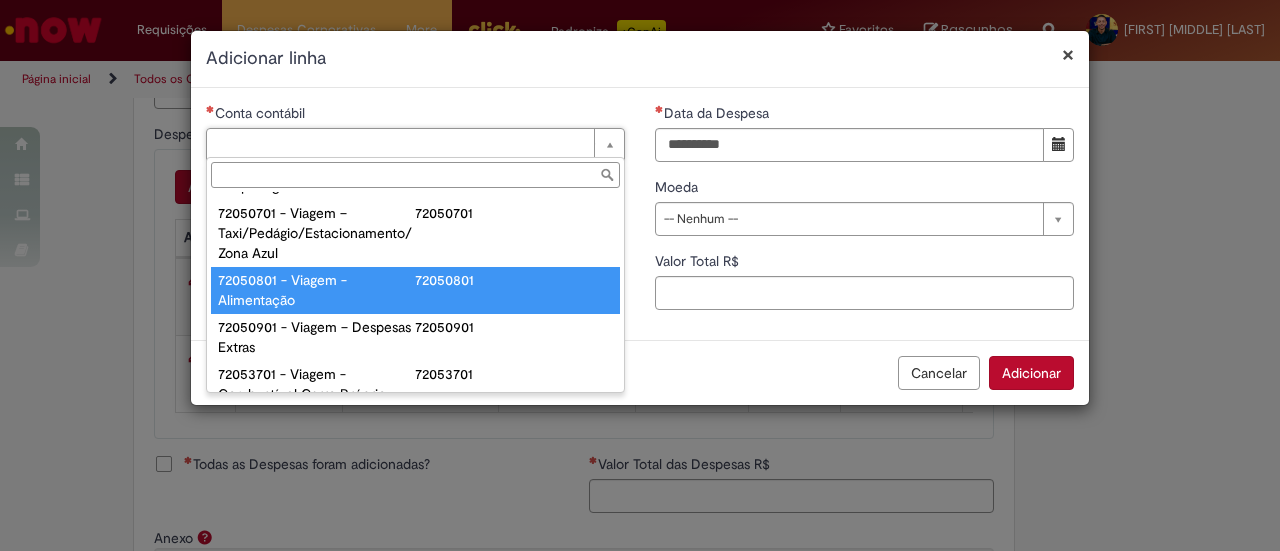 type on "**********" 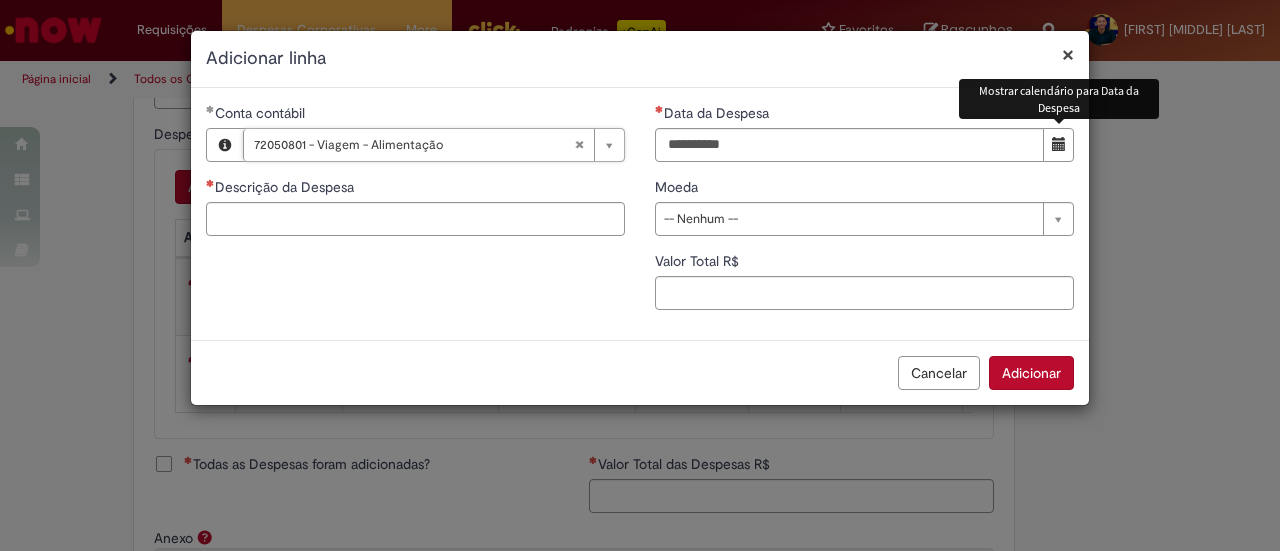 click at bounding box center (1058, 145) 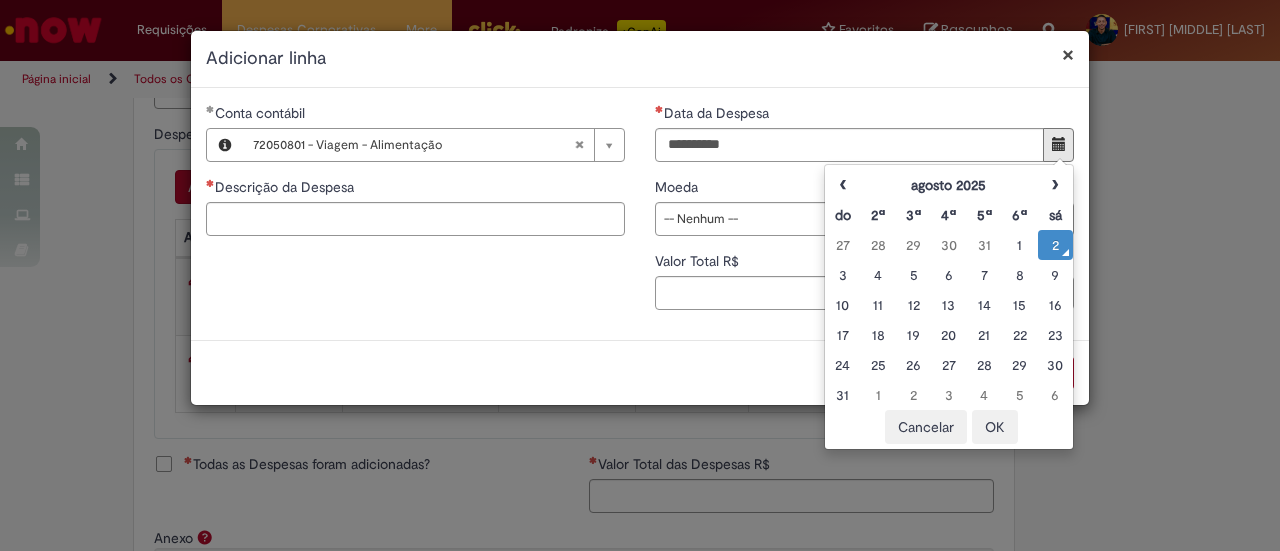 click on "2" at bounding box center [1055, 245] 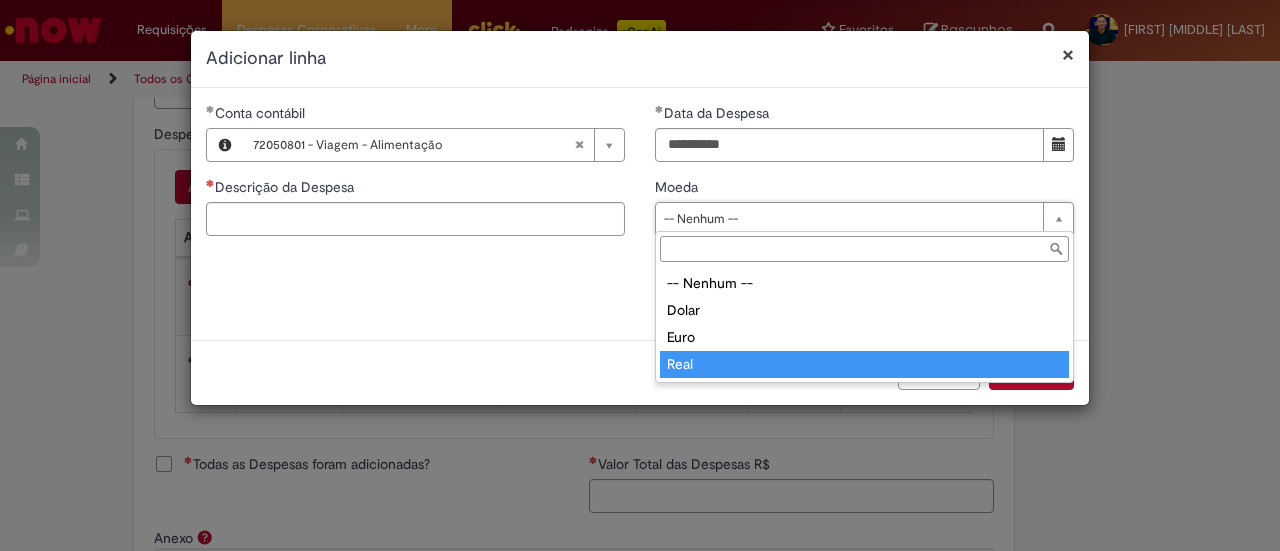 type on "****" 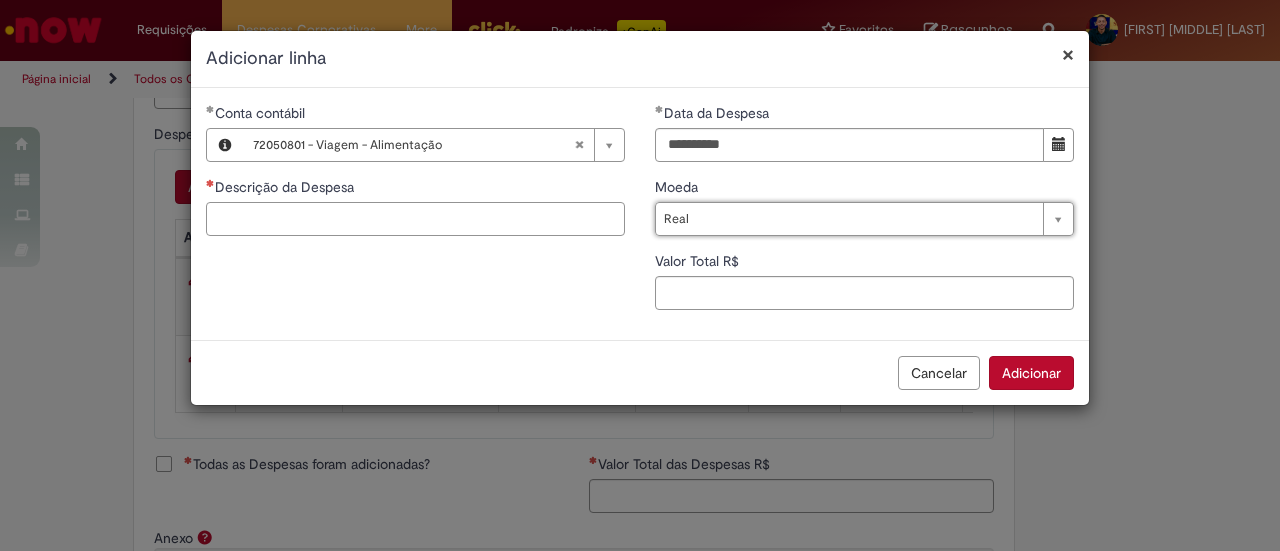 click on "Descrição da Despesa" at bounding box center (415, 219) 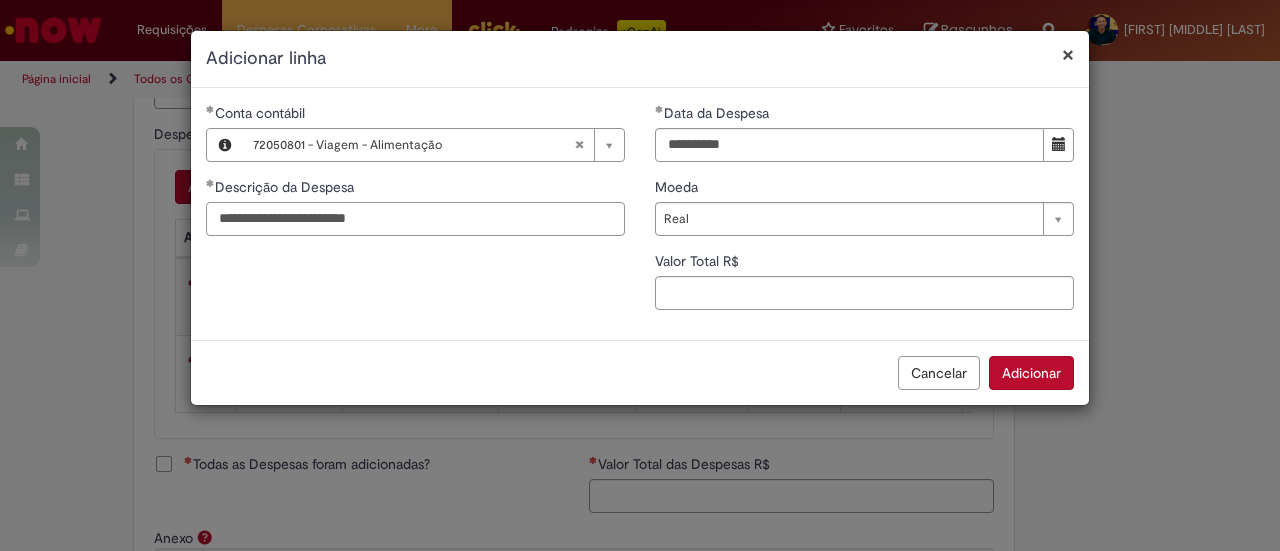 type on "**********" 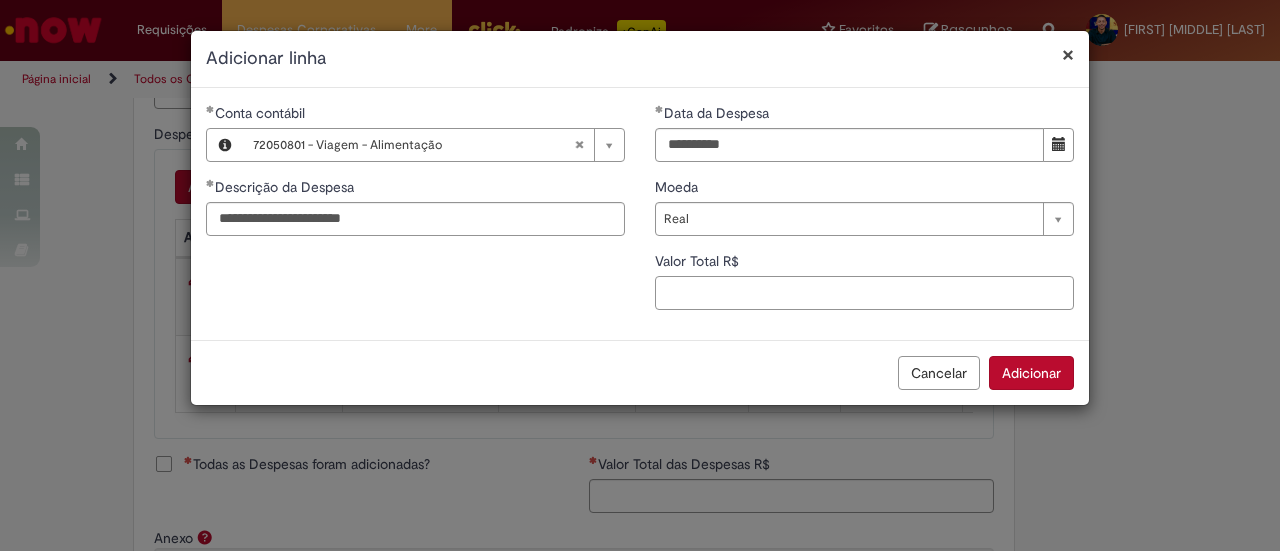 click on "Valor Total R$" at bounding box center [864, 293] 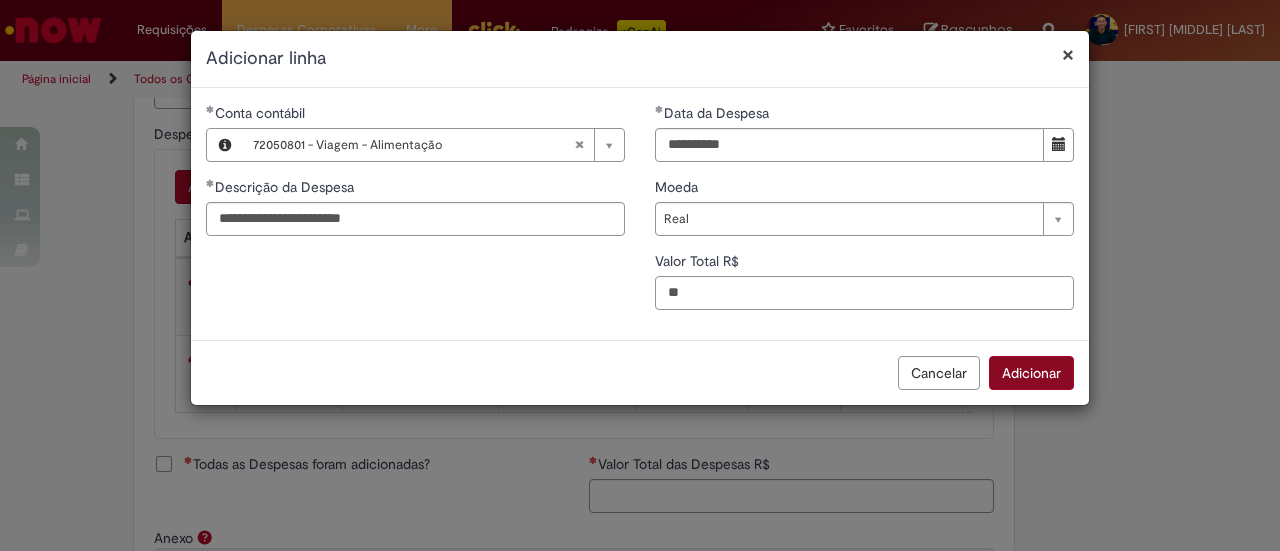type on "**" 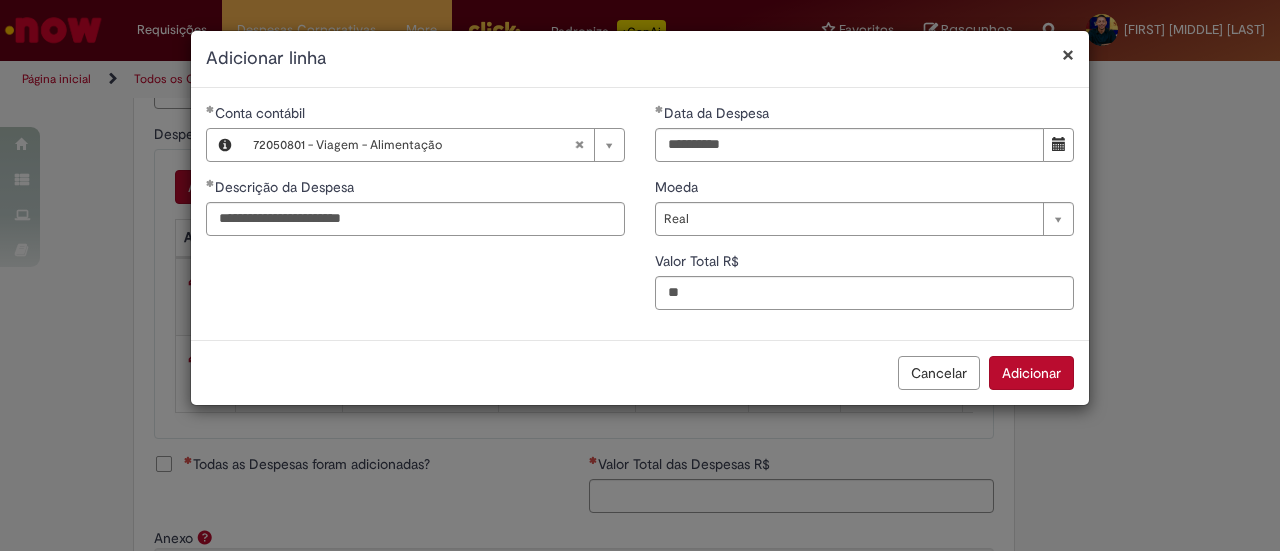 click on "Adicionar" at bounding box center (1031, 373) 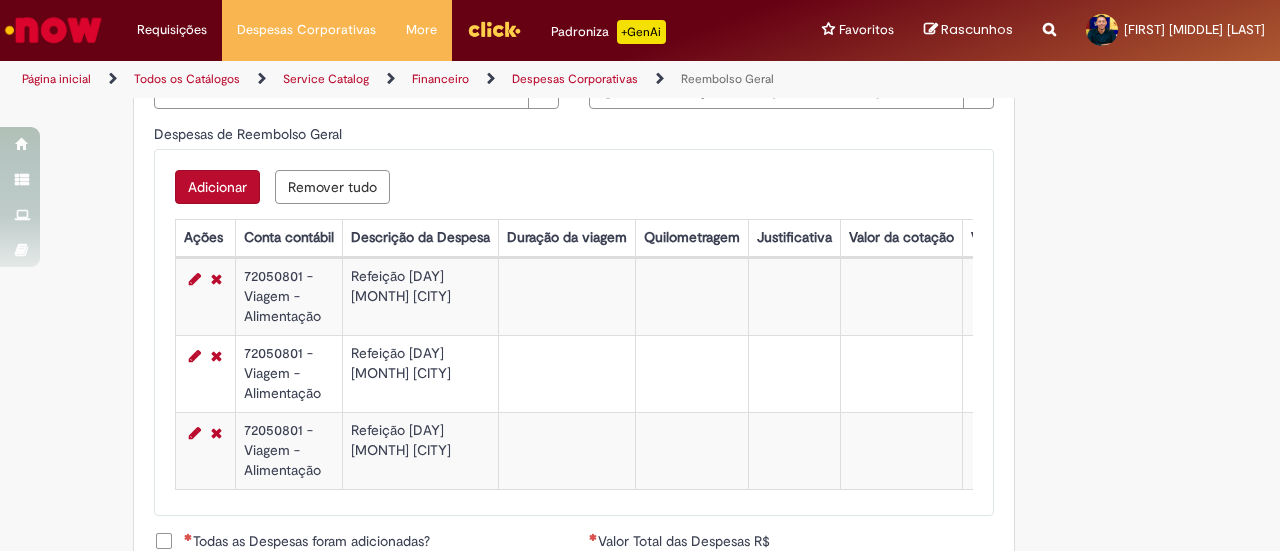 click on "Todas as Despesas foram adicionadas?" at bounding box center (307, 541) 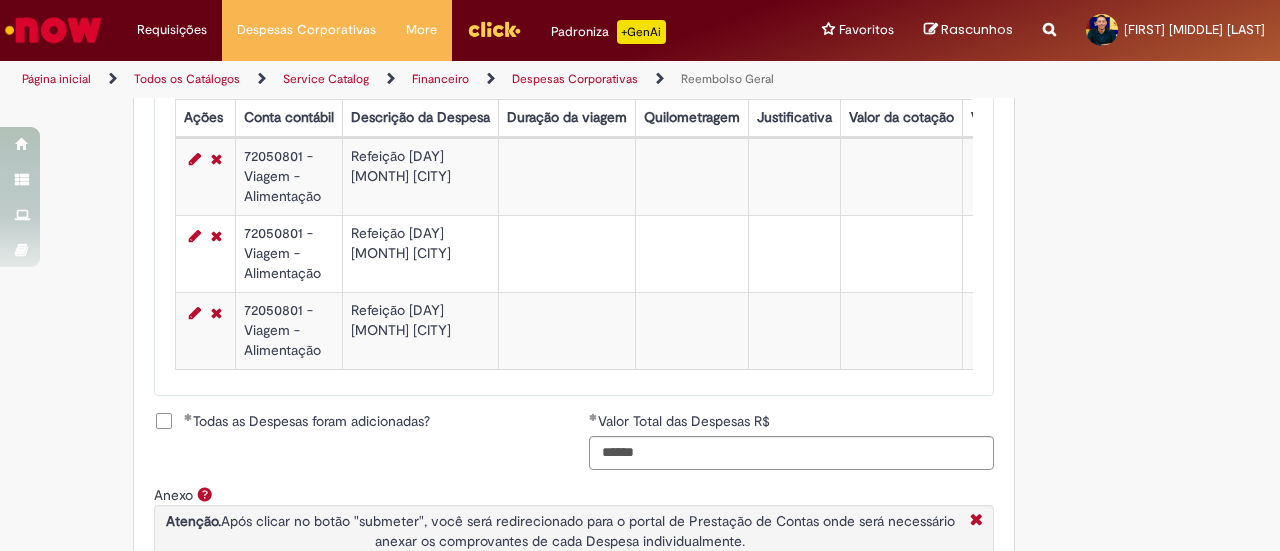 scroll, scrollTop: 936, scrollLeft: 0, axis: vertical 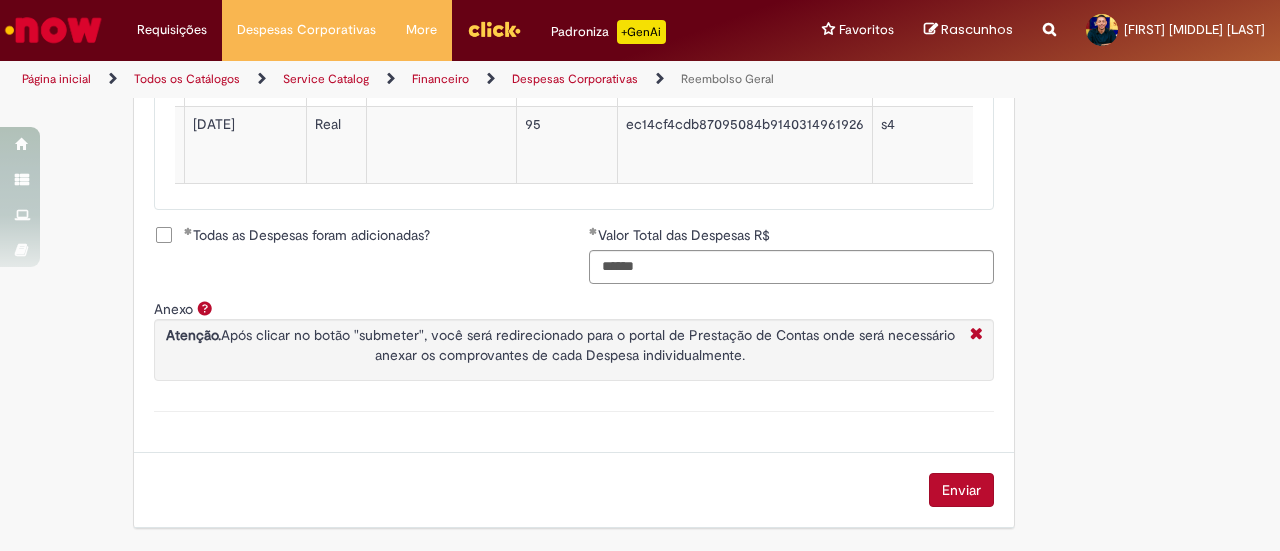 click on "Enviar" at bounding box center (961, 490) 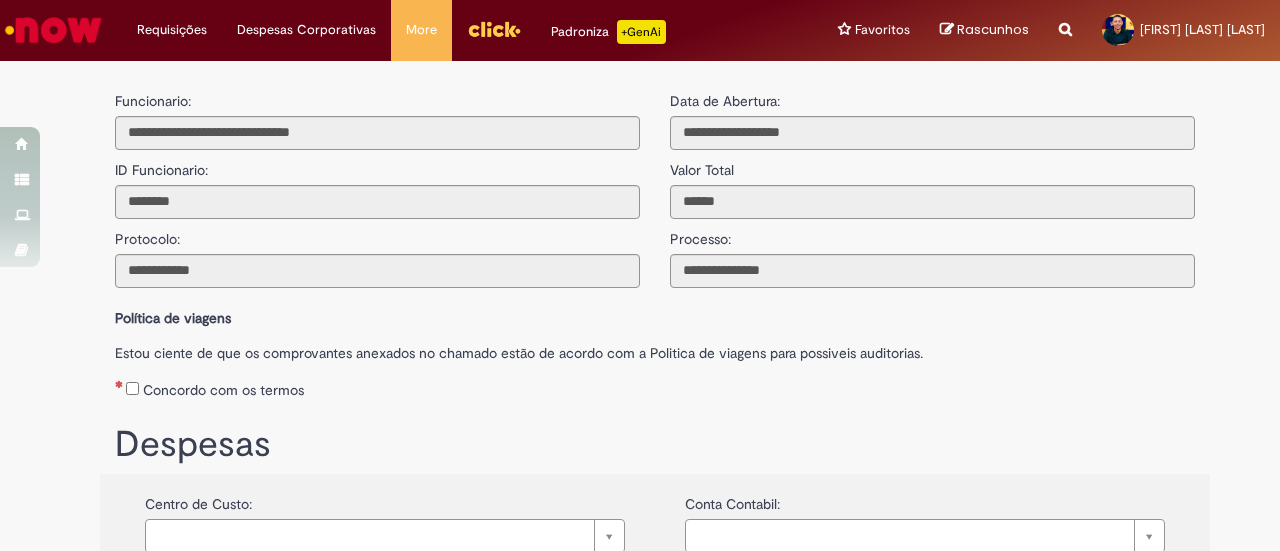 scroll, scrollTop: 0, scrollLeft: 0, axis: both 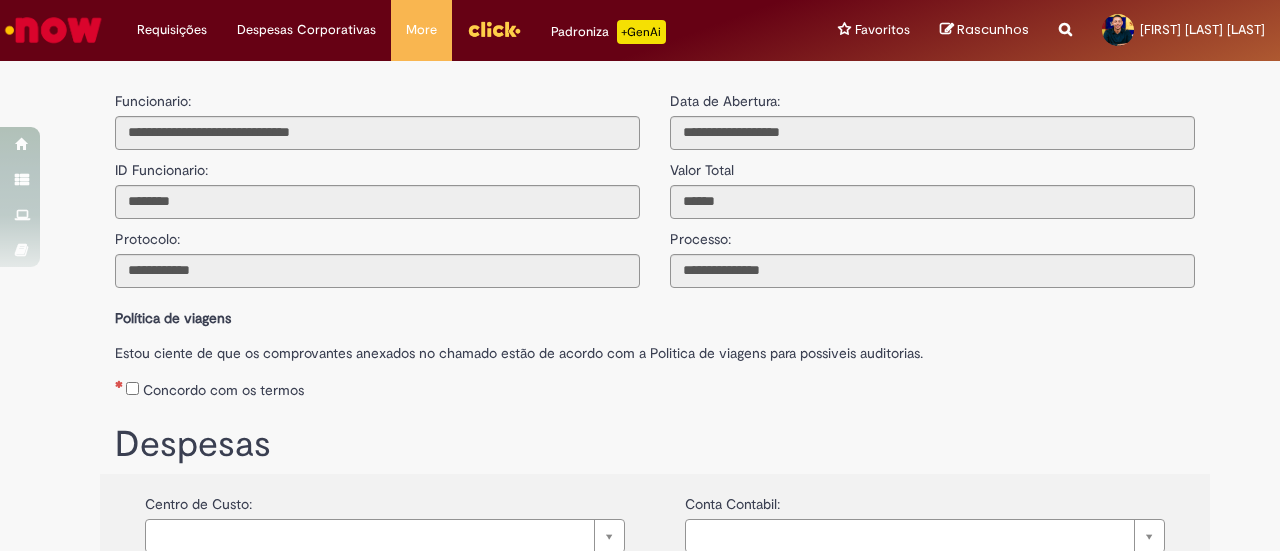 click on "Concordo com os termos" at bounding box center [223, 390] 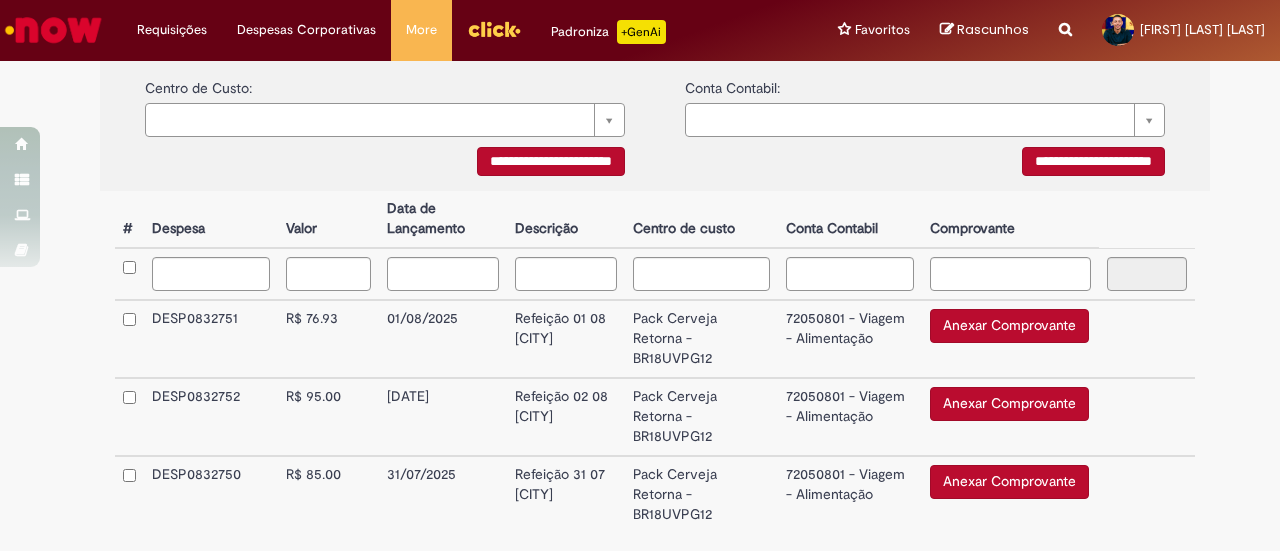 scroll, scrollTop: 414, scrollLeft: 0, axis: vertical 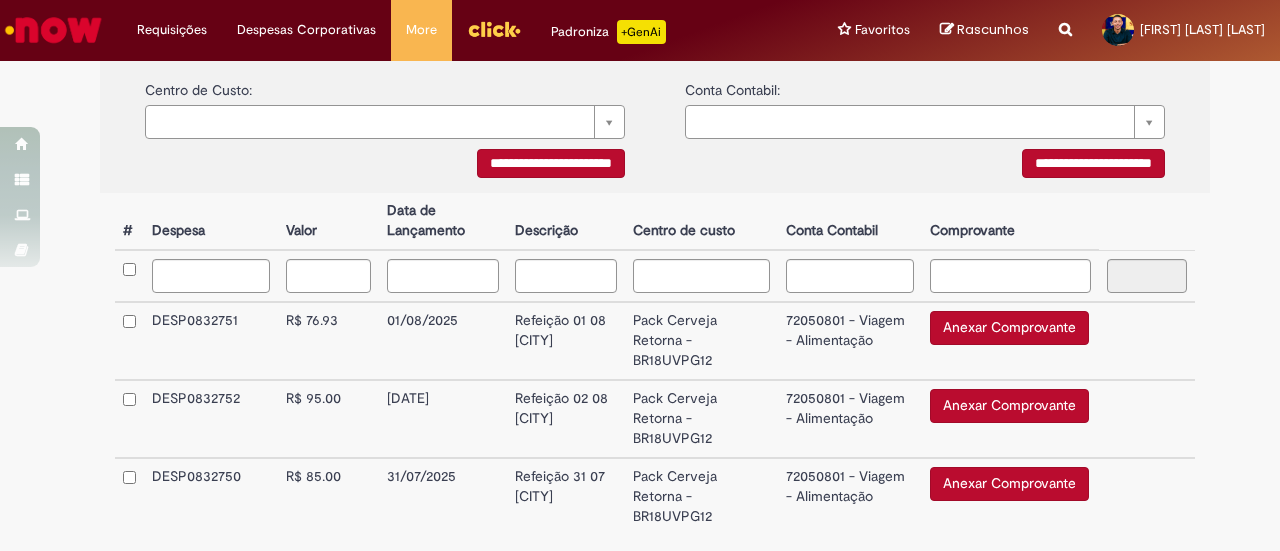 click on "Anexar Comprovante" at bounding box center [1009, 328] 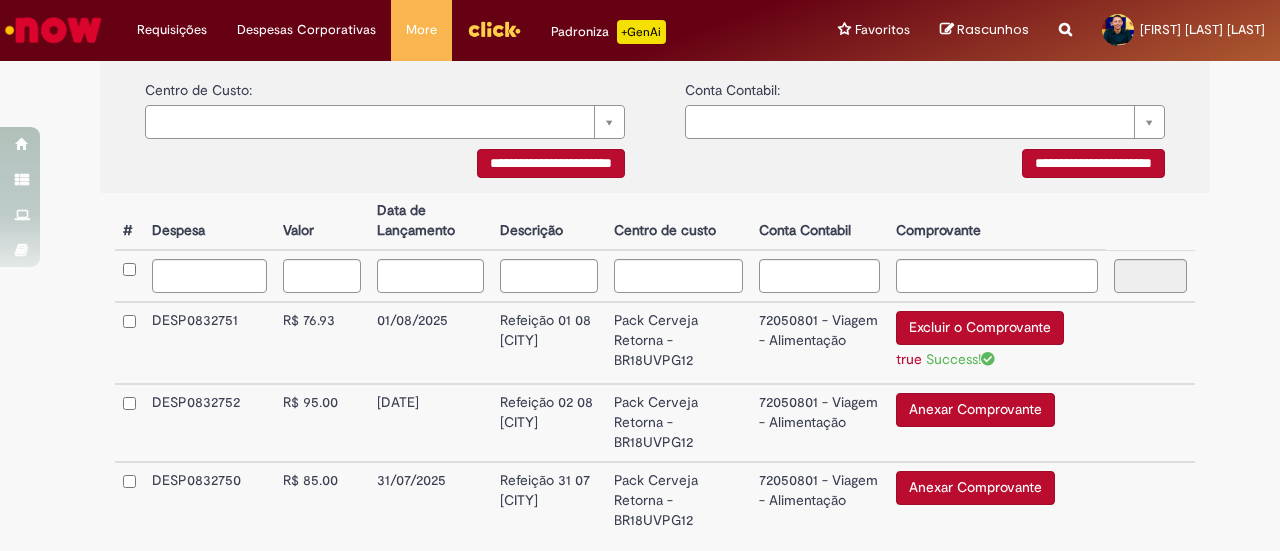 click on "Anexar Comprovante" at bounding box center [975, 410] 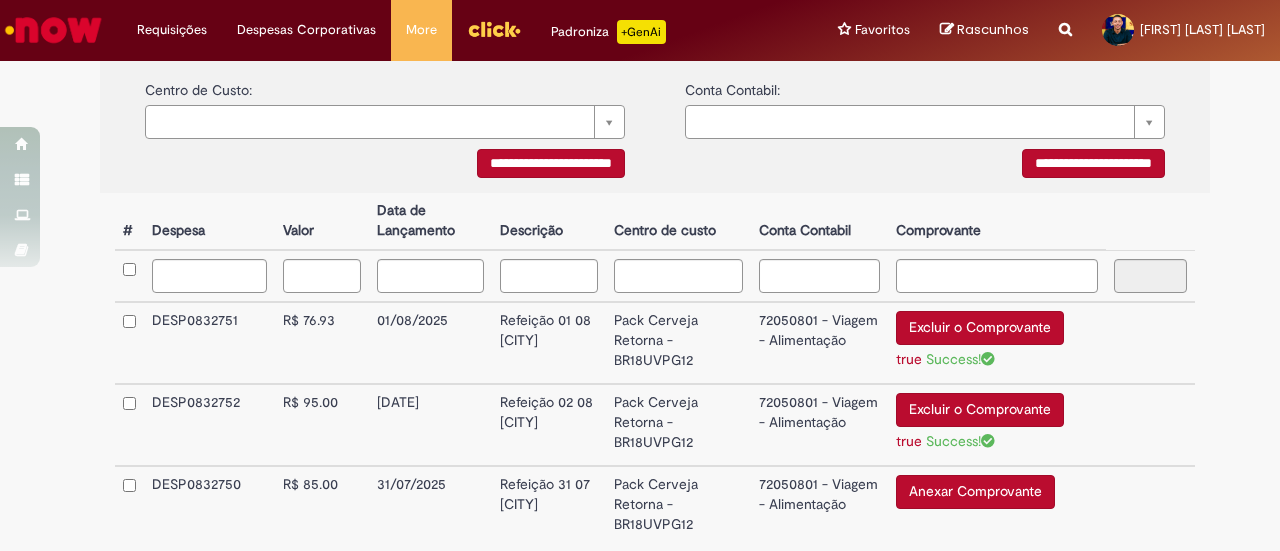 click on "Anexar Comprovante" at bounding box center [975, 492] 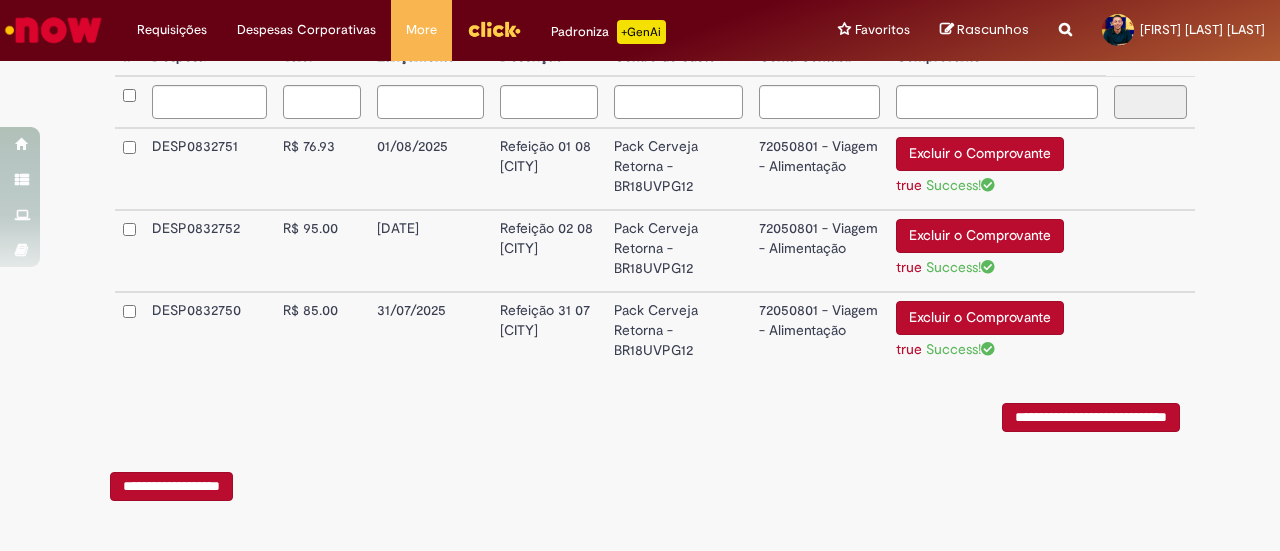 scroll, scrollTop: 594, scrollLeft: 0, axis: vertical 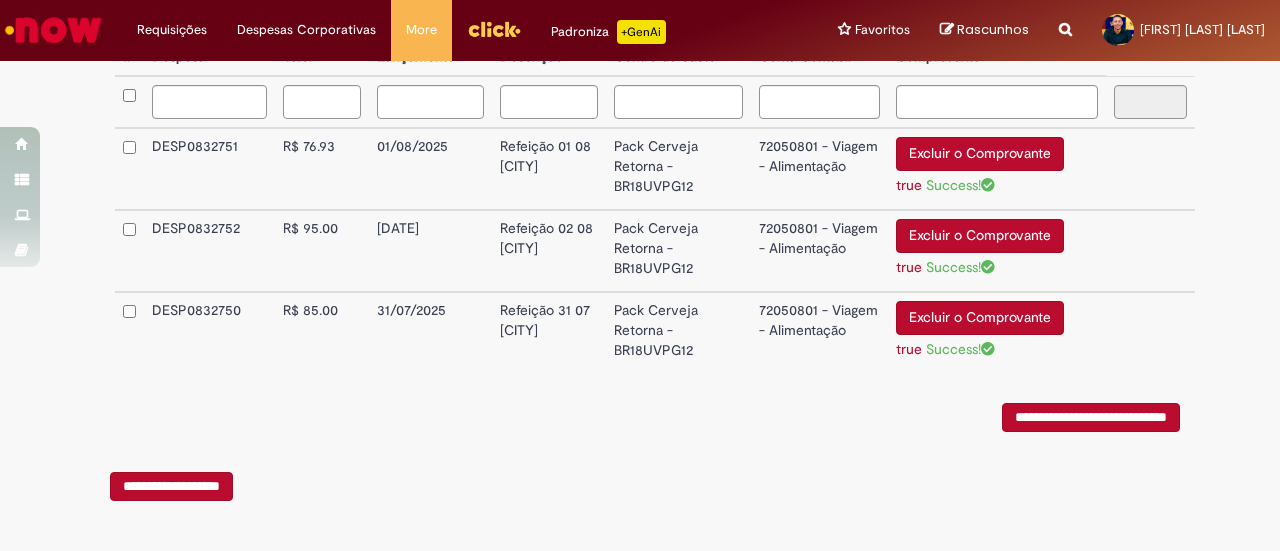 click on "**********" at bounding box center [1091, 417] 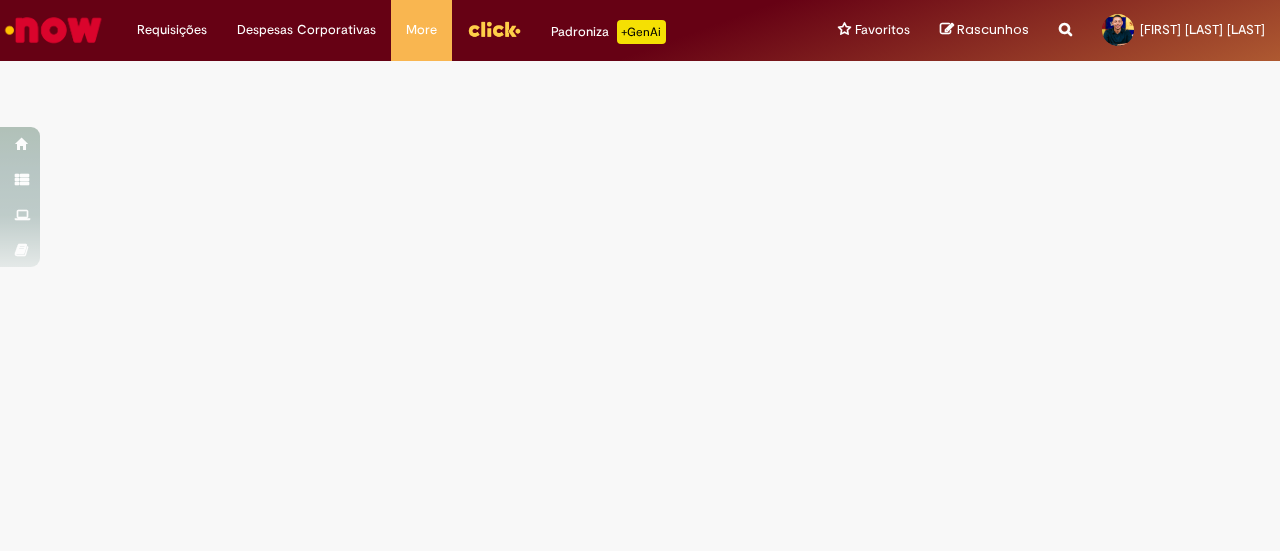 scroll, scrollTop: 0, scrollLeft: 0, axis: both 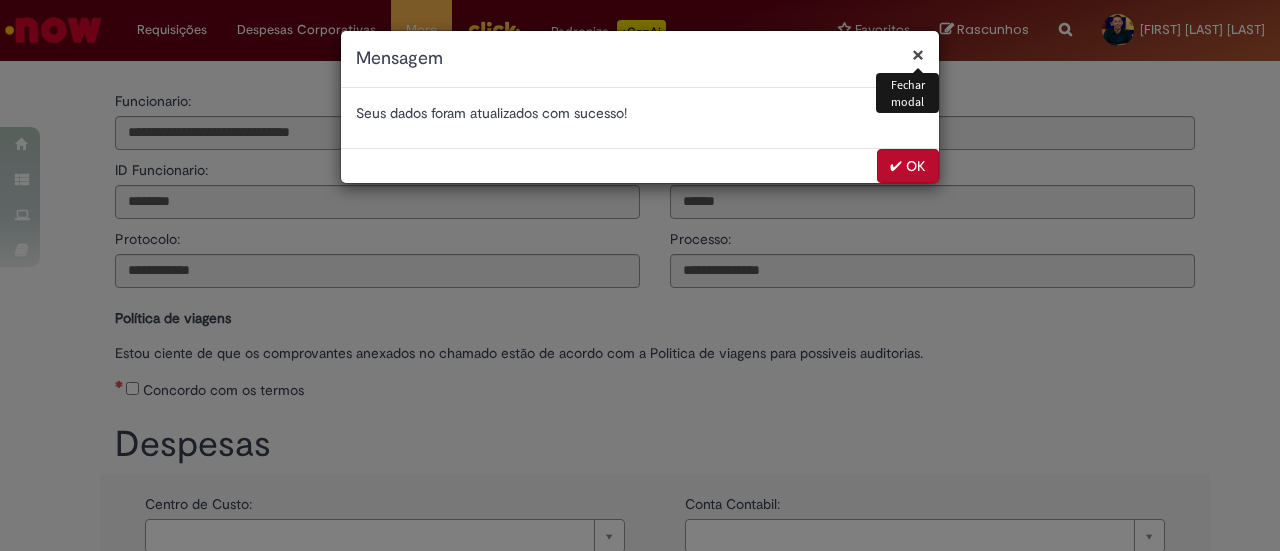 click on "✔ OK" at bounding box center (908, 166) 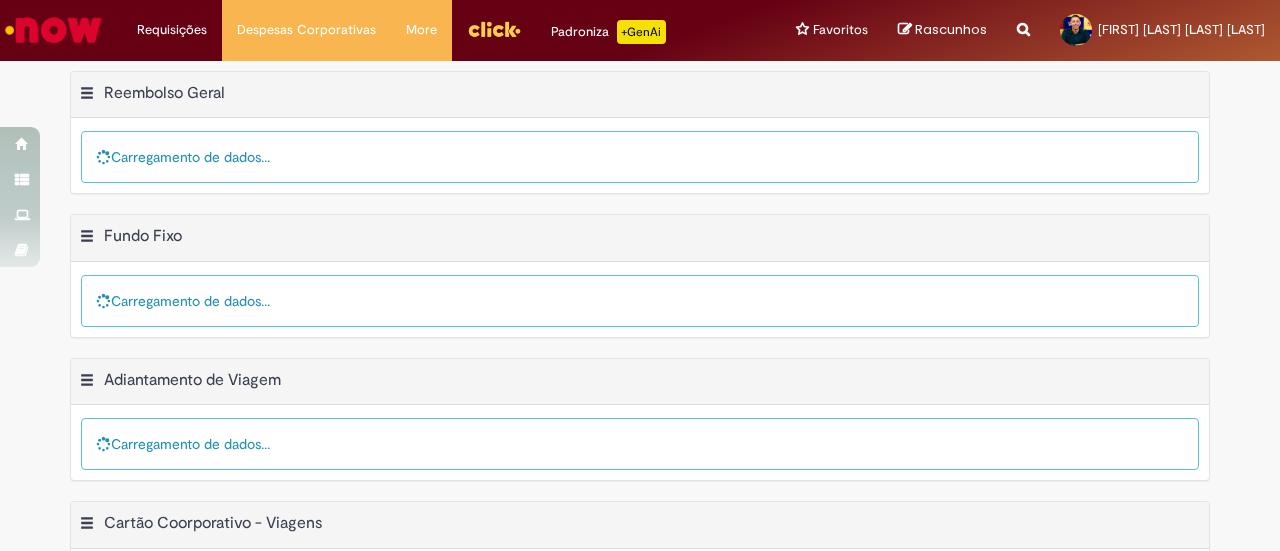 scroll, scrollTop: 0, scrollLeft: 0, axis: both 